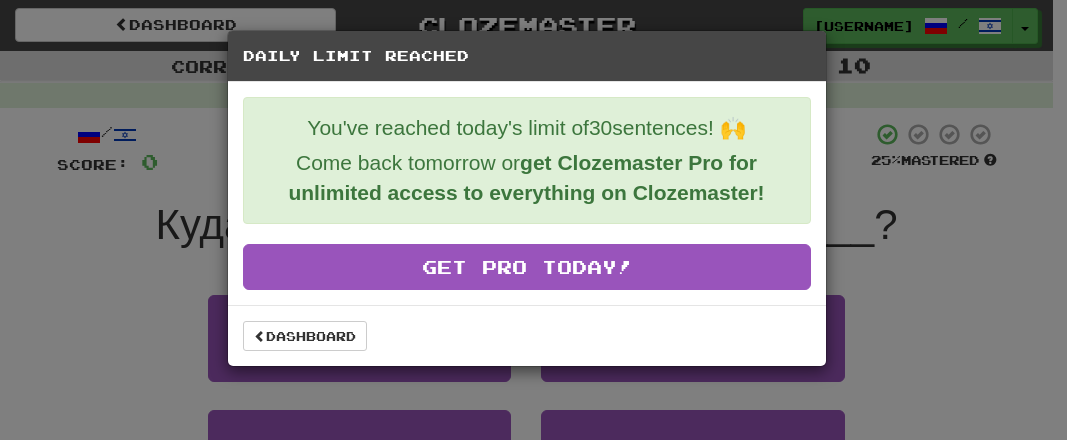 scroll, scrollTop: 865, scrollLeft: 0, axis: vertical 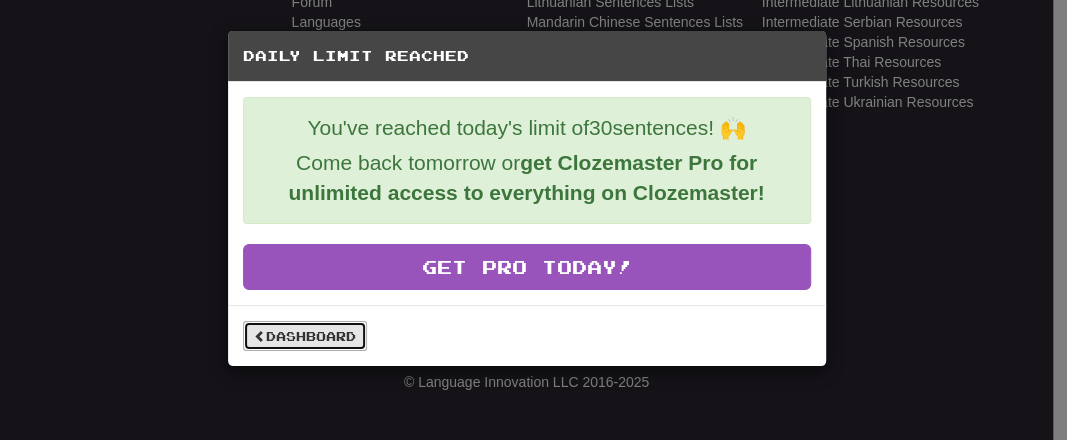 click on "Dashboard" at bounding box center [305, 336] 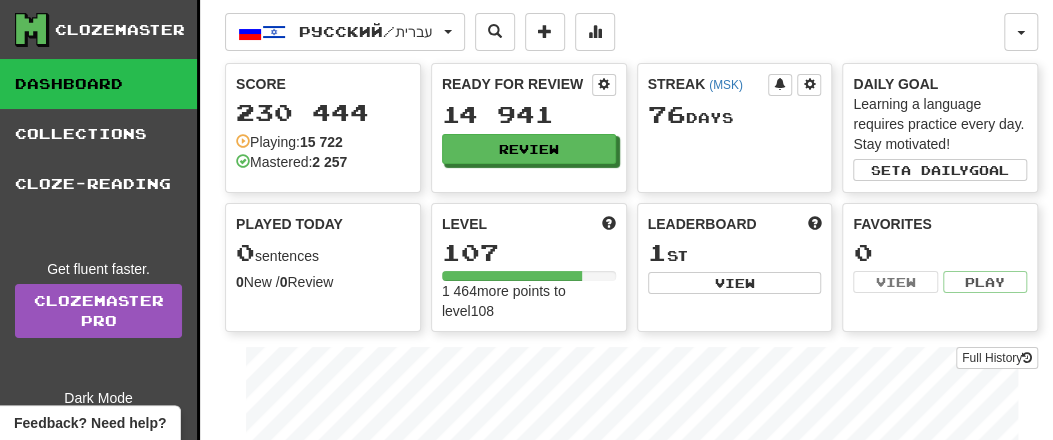 scroll, scrollTop: 104, scrollLeft: 0, axis: vertical 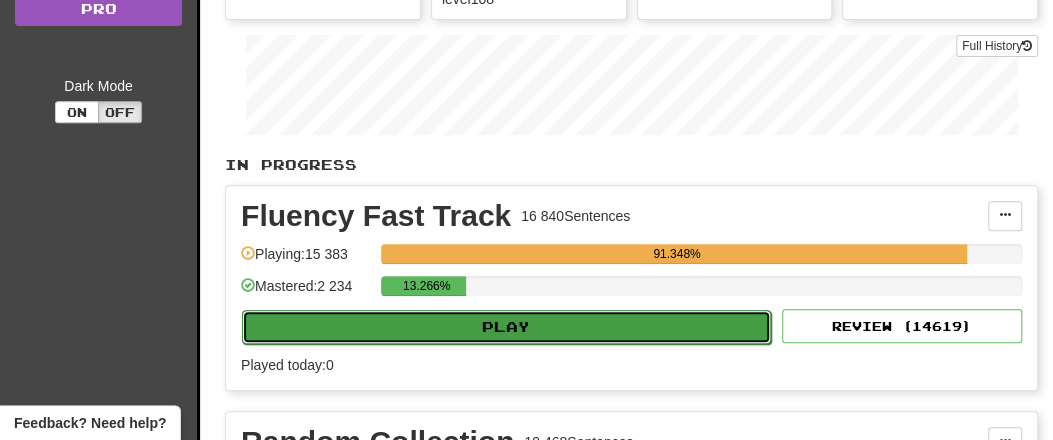 click on "Play" at bounding box center (506, 327) 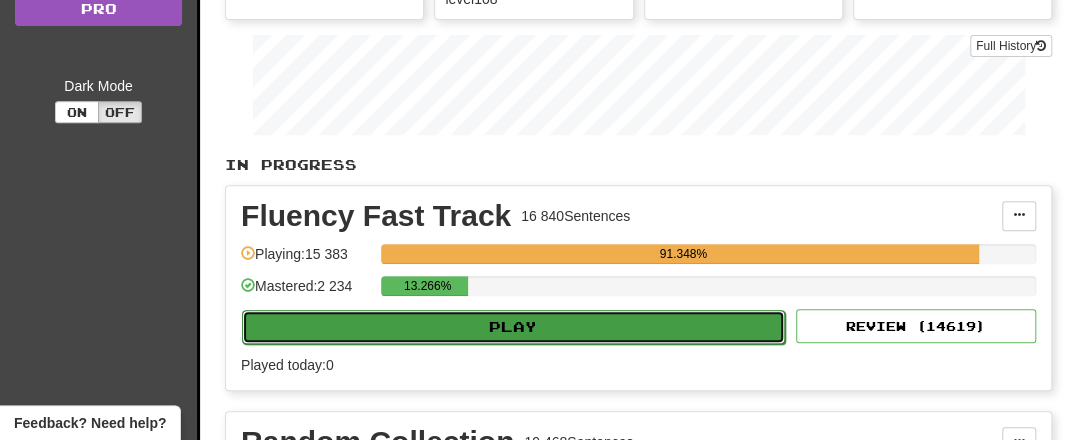 select on "**" 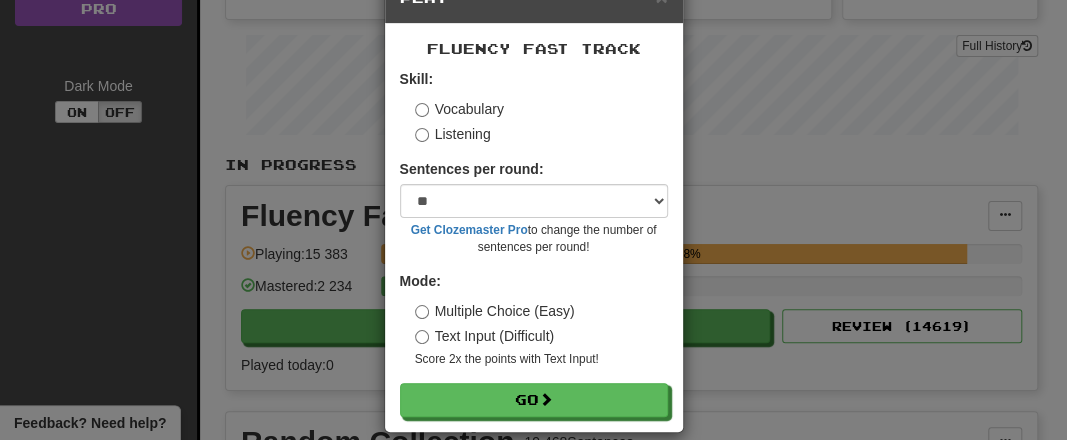 scroll, scrollTop: 80, scrollLeft: 0, axis: vertical 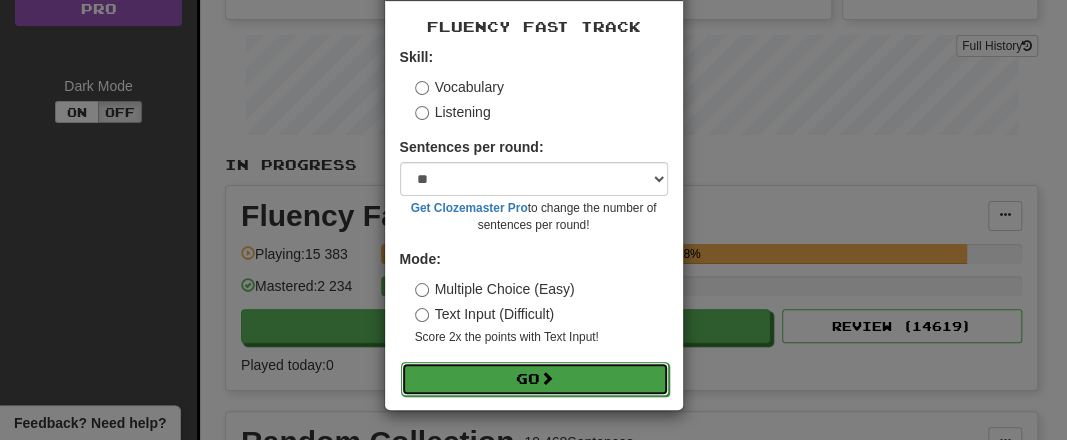 click on "Go" at bounding box center [535, 379] 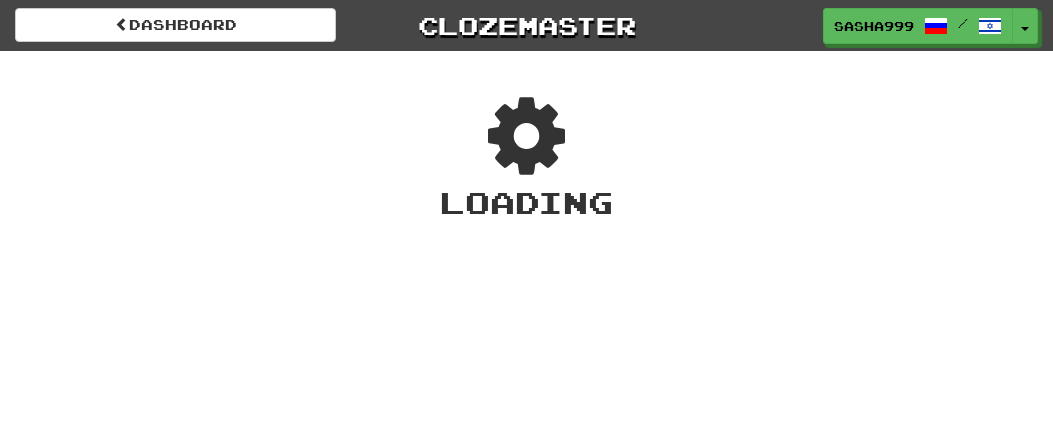 scroll, scrollTop: 0, scrollLeft: 0, axis: both 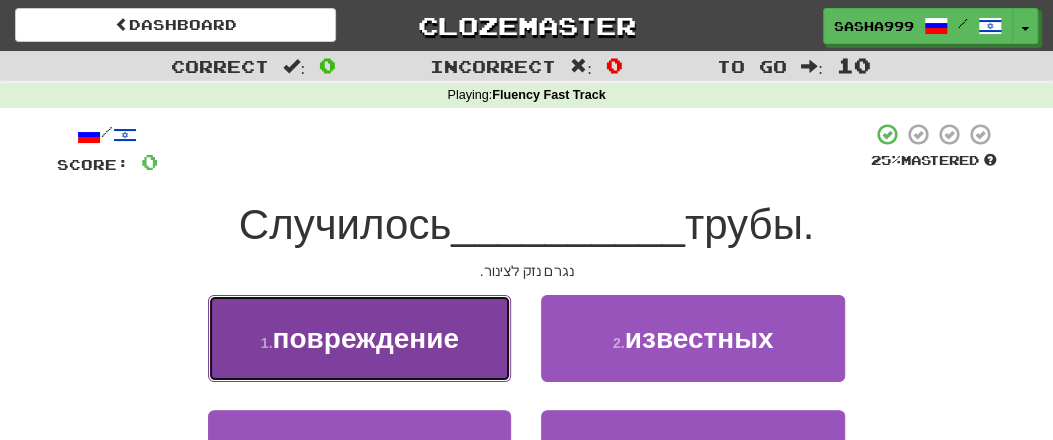 click on "повреждение" at bounding box center [365, 338] 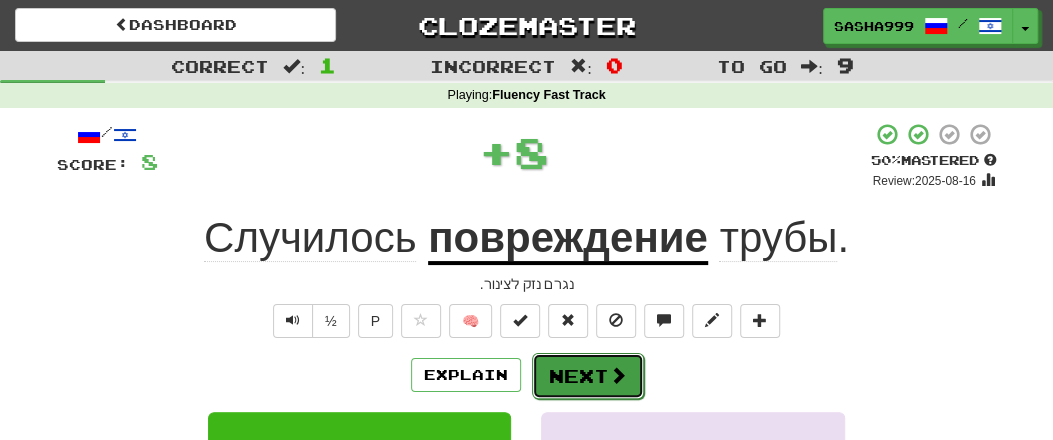 click at bounding box center (618, 375) 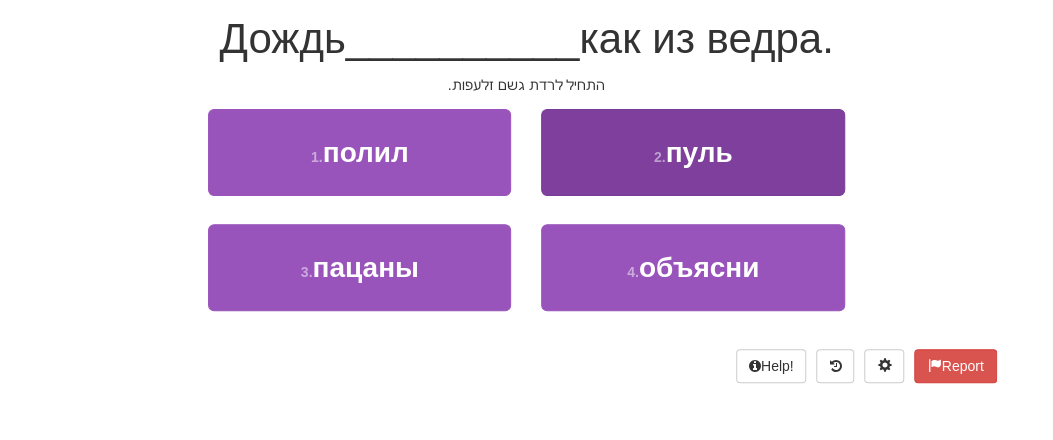scroll, scrollTop: 208, scrollLeft: 0, axis: vertical 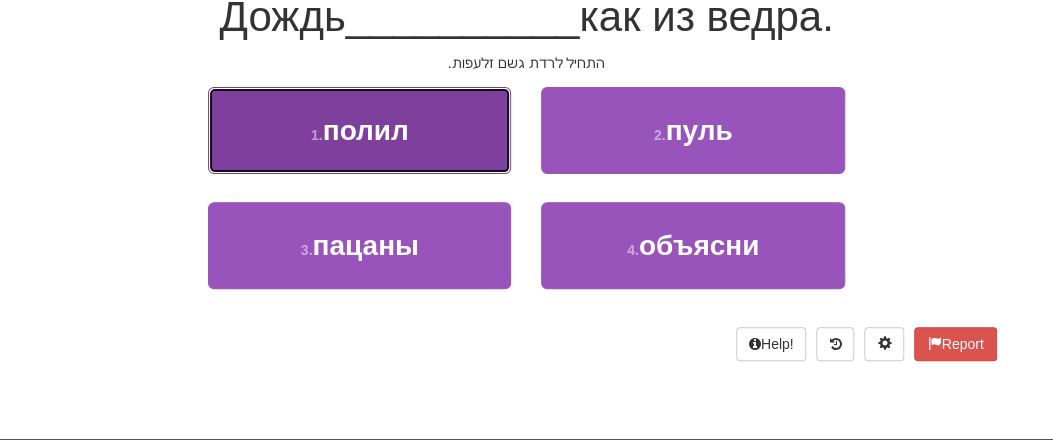 click on "полил" at bounding box center (366, 130) 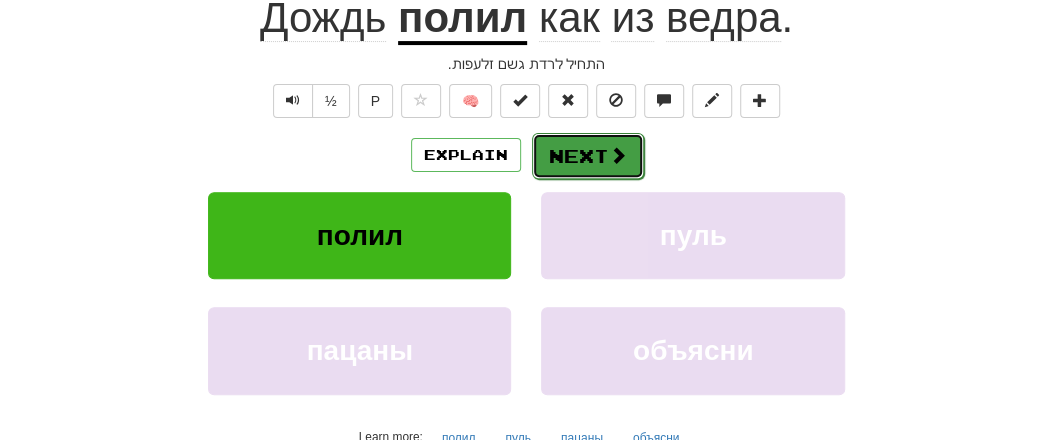 click on "Next" at bounding box center (588, 156) 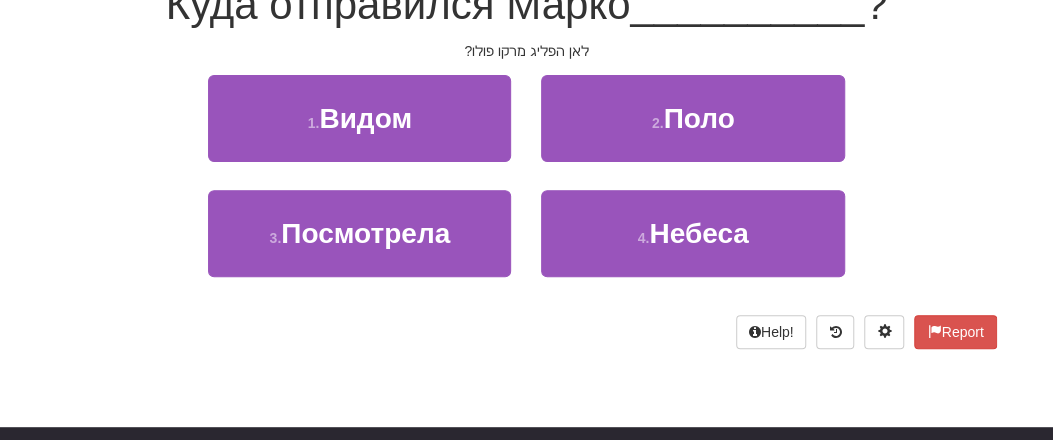 scroll, scrollTop: 208, scrollLeft: 0, axis: vertical 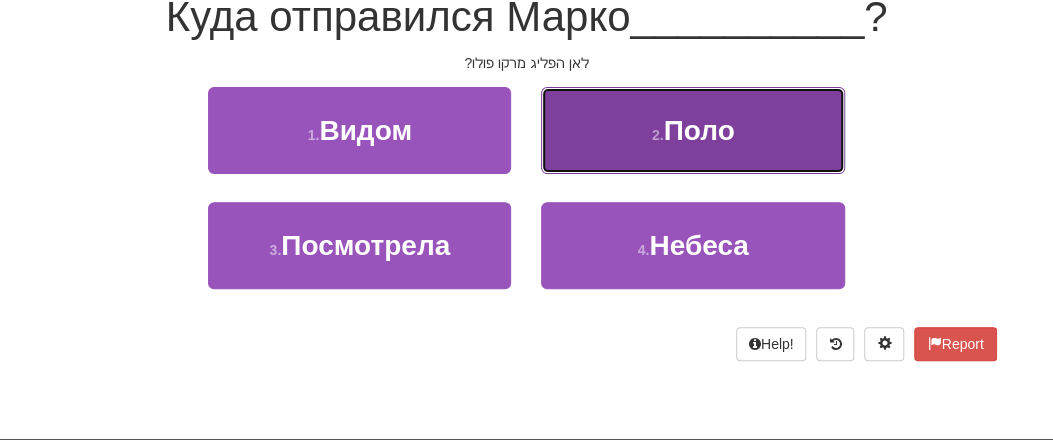 click on "Поло" at bounding box center (698, 130) 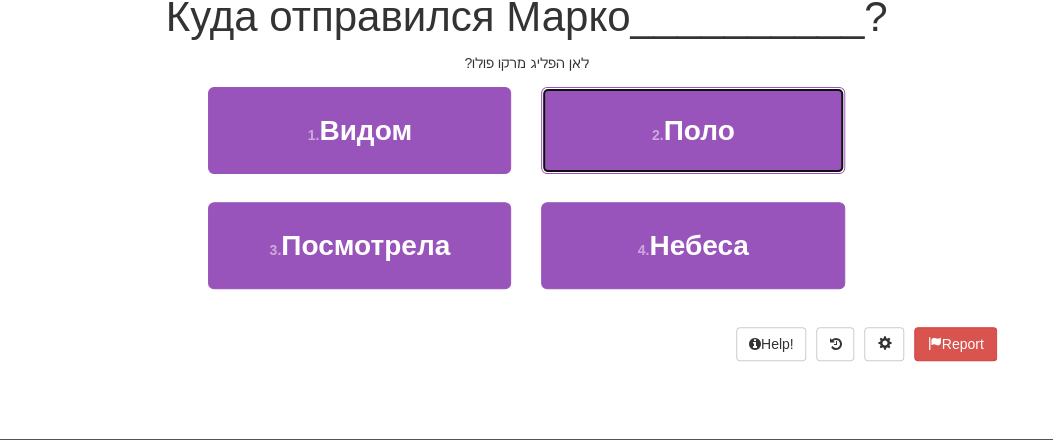 scroll, scrollTop: 220, scrollLeft: 0, axis: vertical 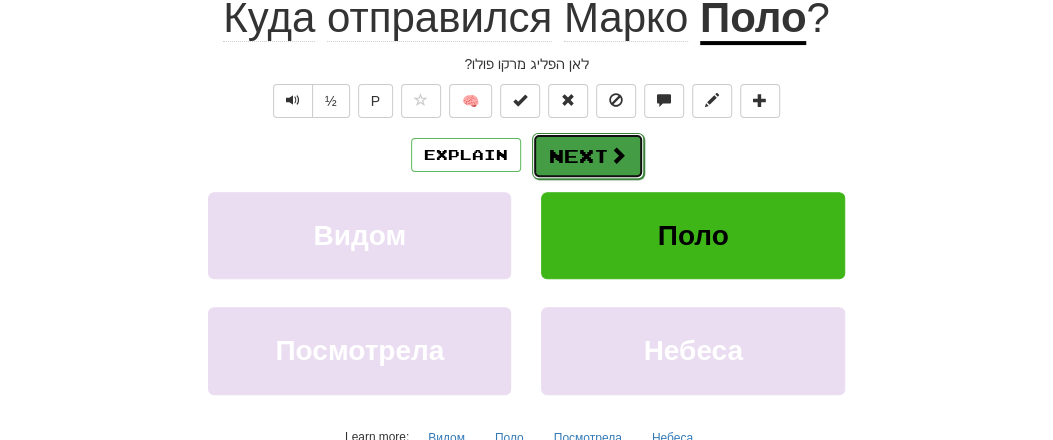 click on "Next" at bounding box center (588, 156) 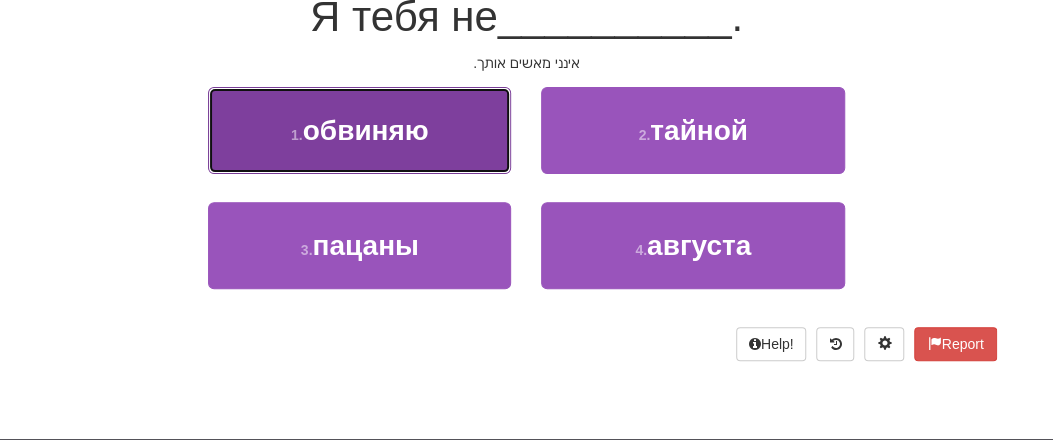 click on "обвиняю" at bounding box center (366, 130) 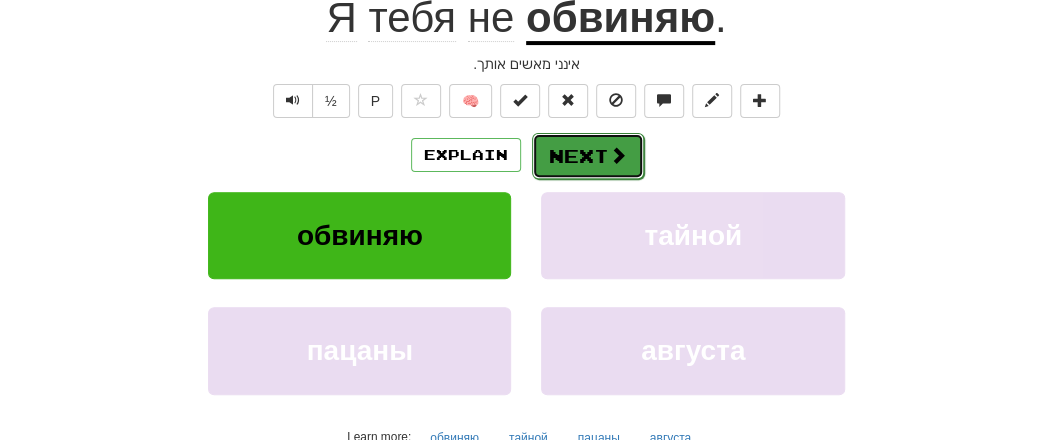 click at bounding box center [618, 155] 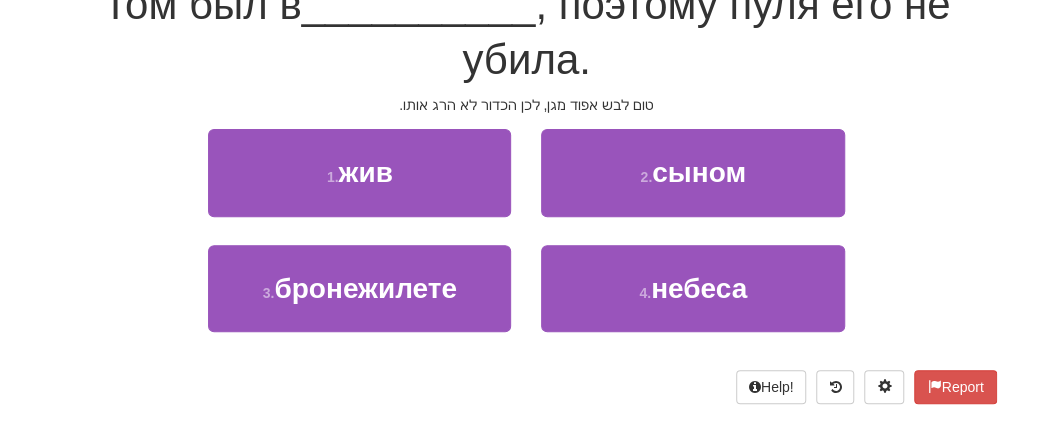 scroll, scrollTop: 208, scrollLeft: 0, axis: vertical 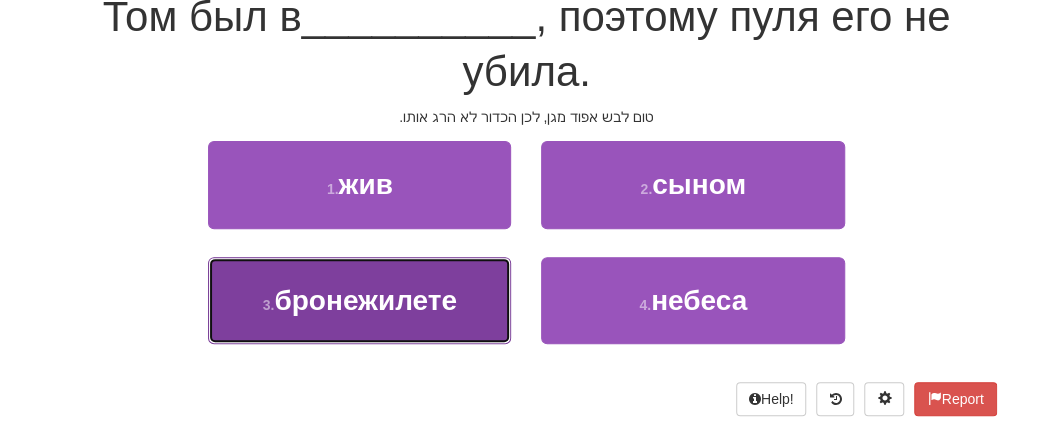 click on "бронежилете" at bounding box center [365, 300] 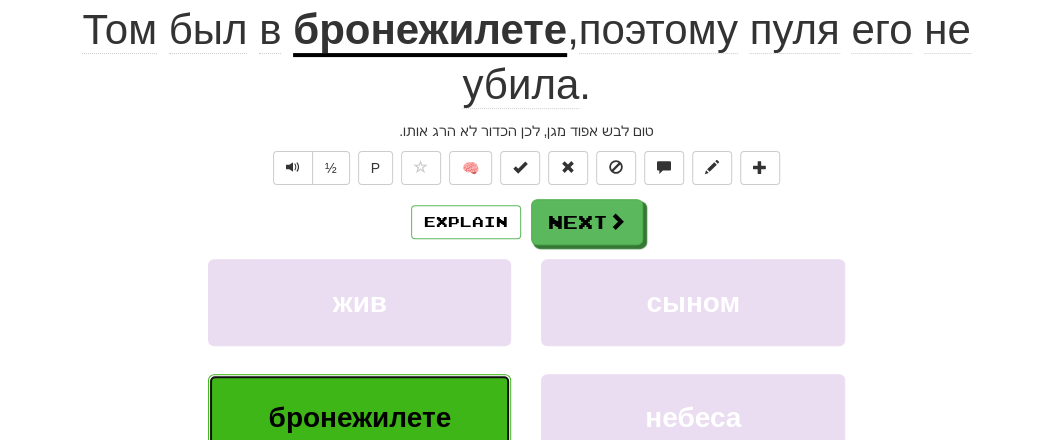 scroll, scrollTop: 220, scrollLeft: 0, axis: vertical 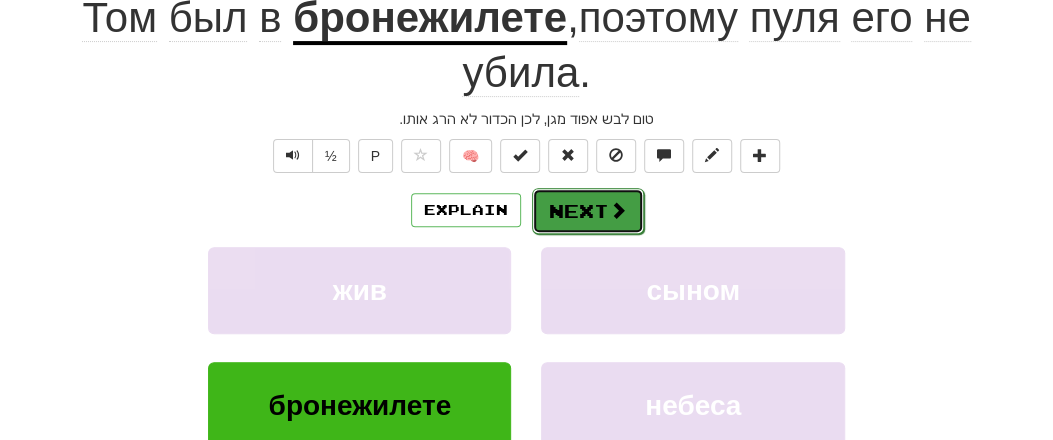 click at bounding box center (618, 210) 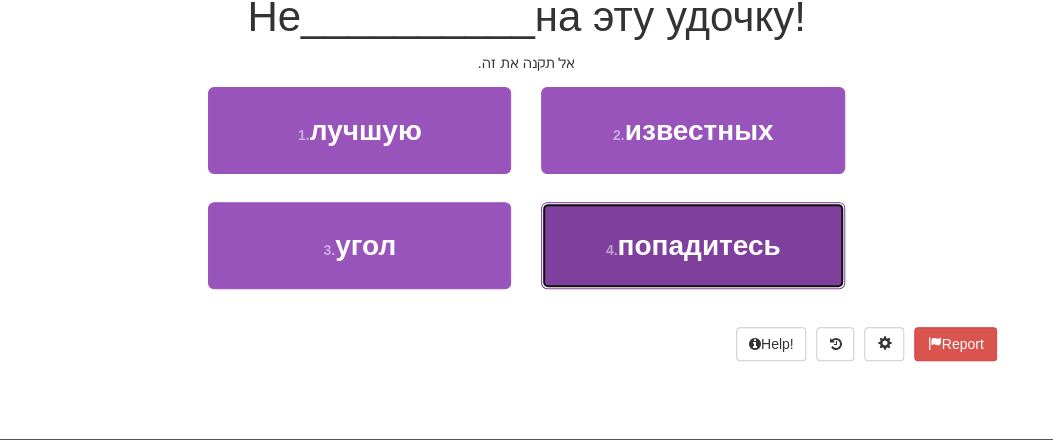 click on "попадитесь" at bounding box center [698, 245] 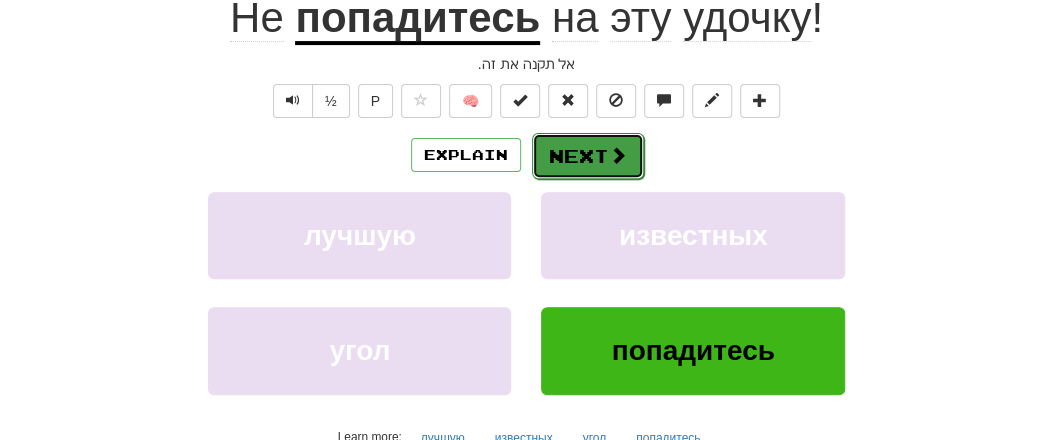 click on "Next" at bounding box center (588, 156) 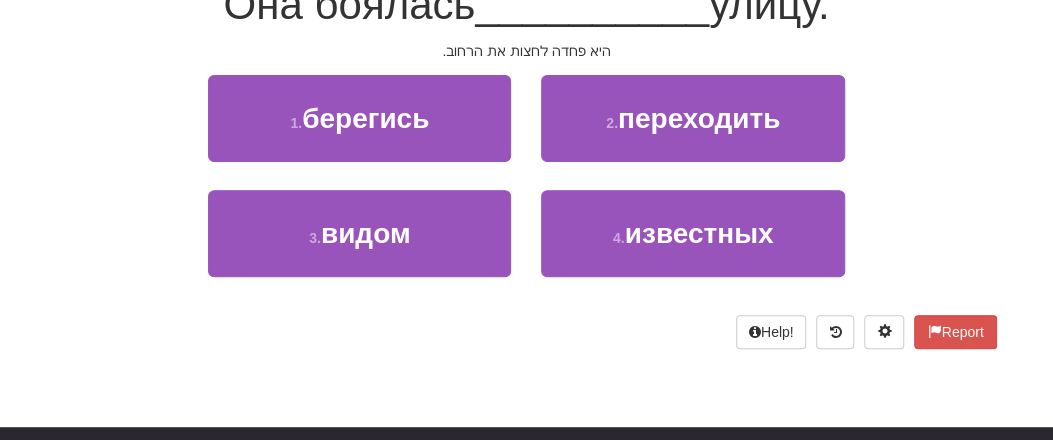 scroll, scrollTop: 208, scrollLeft: 0, axis: vertical 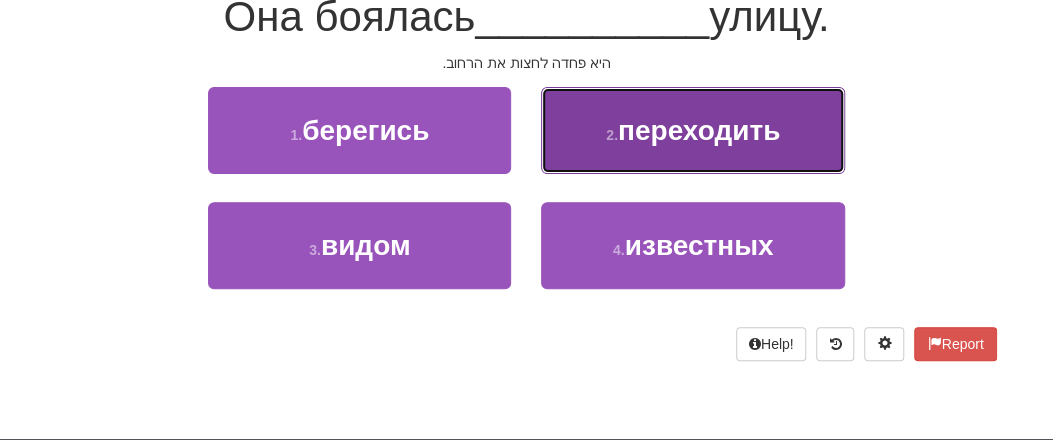 click on "переходить" at bounding box center [699, 130] 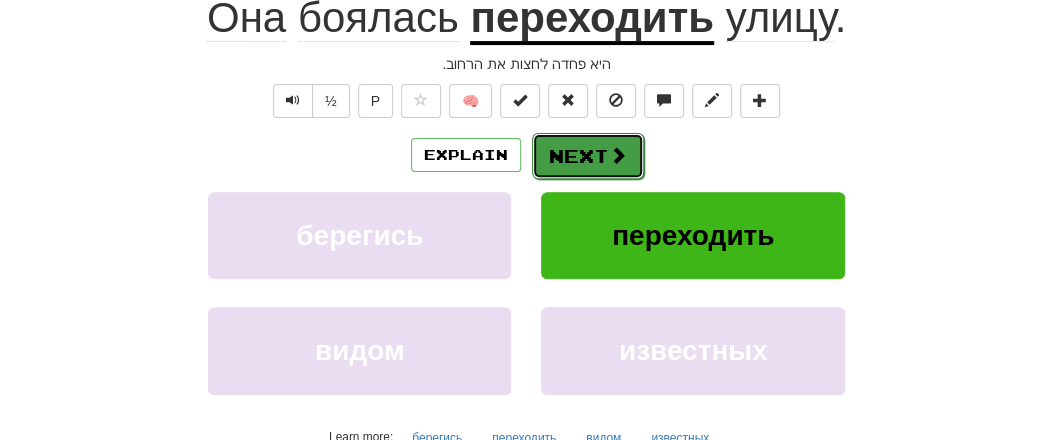 click on "Next" at bounding box center [588, 156] 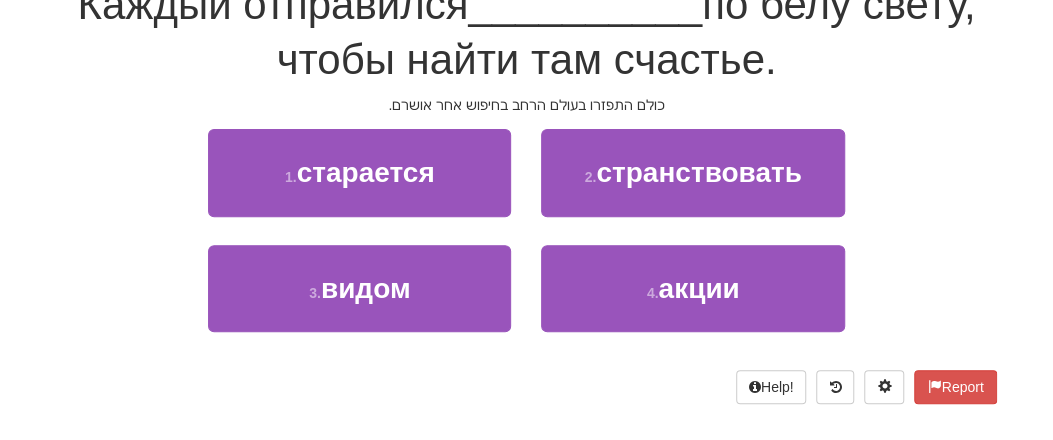scroll, scrollTop: 208, scrollLeft: 0, axis: vertical 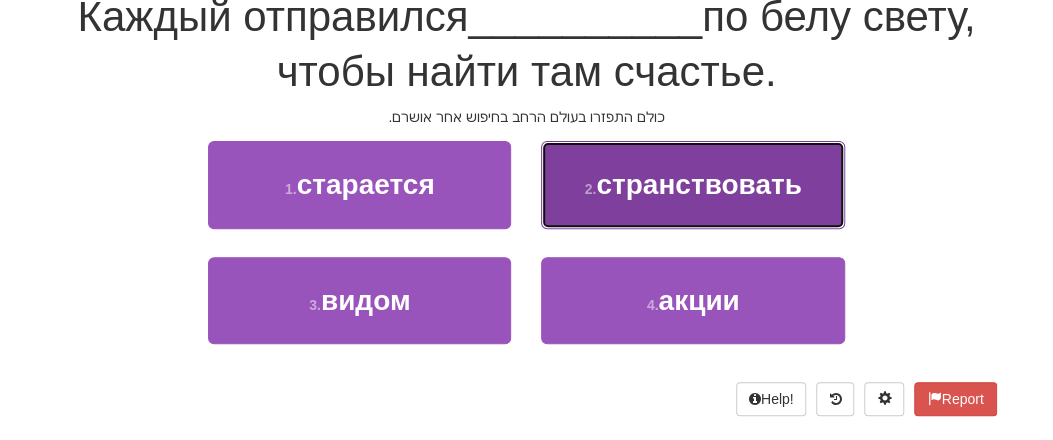 click on "странствовать" at bounding box center [698, 184] 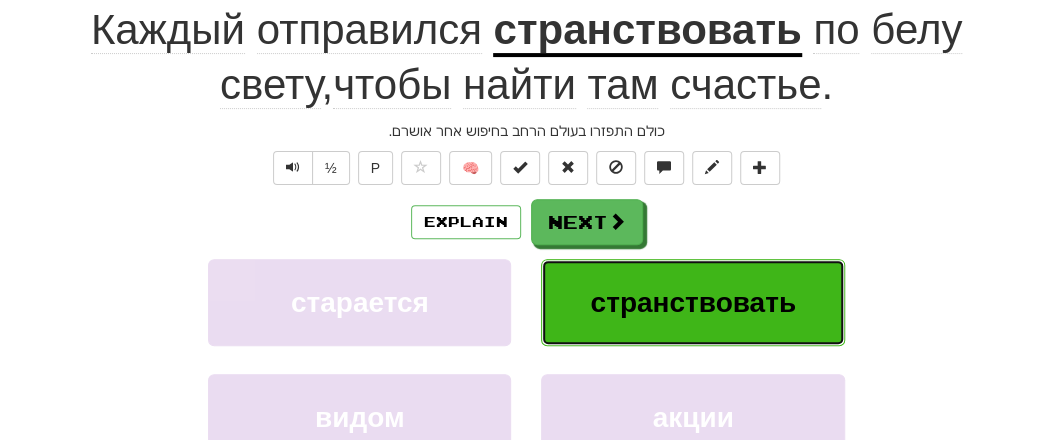scroll, scrollTop: 220, scrollLeft: 0, axis: vertical 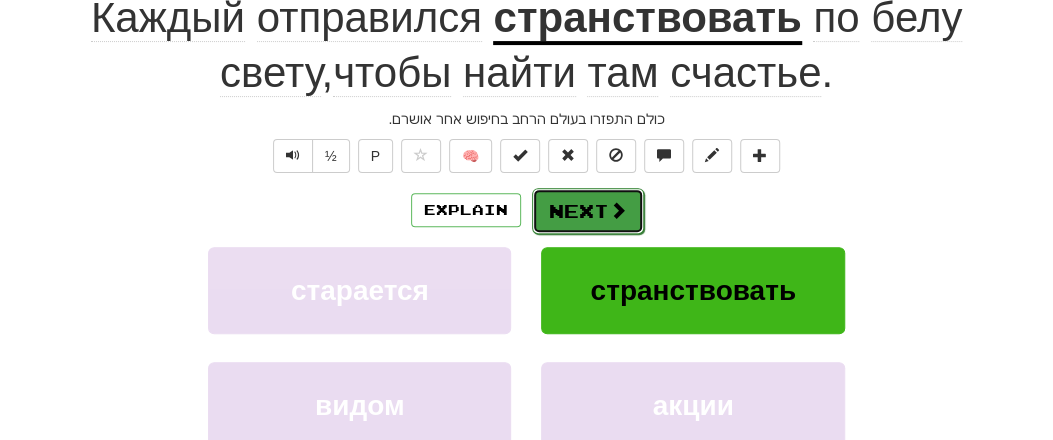click on "Next" at bounding box center (588, 211) 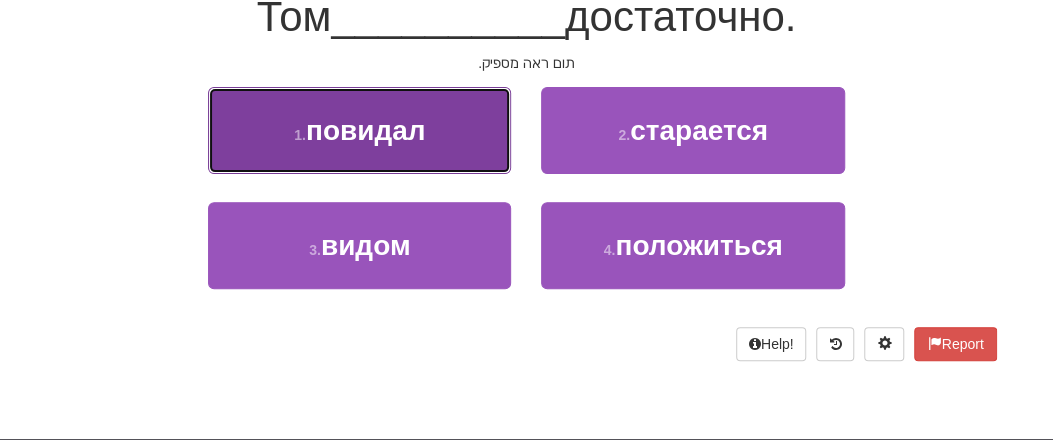 click on "повидал" at bounding box center (366, 130) 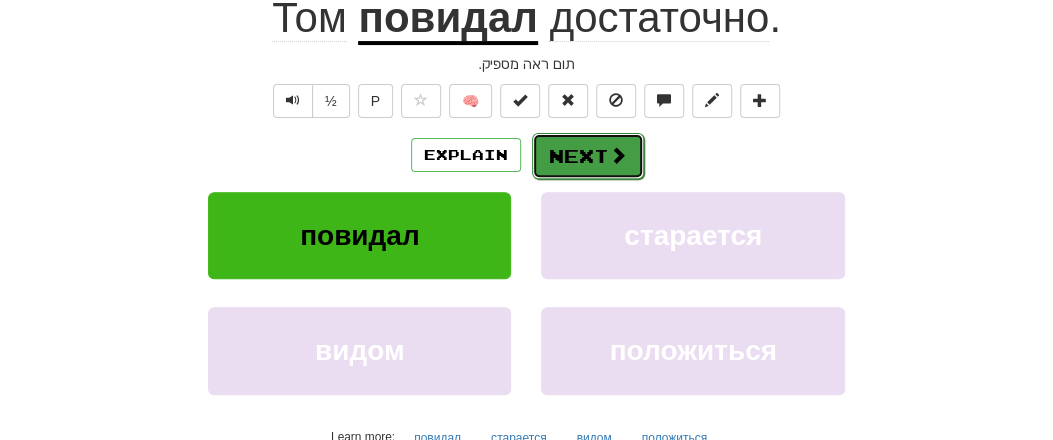 click on "Next" at bounding box center (588, 156) 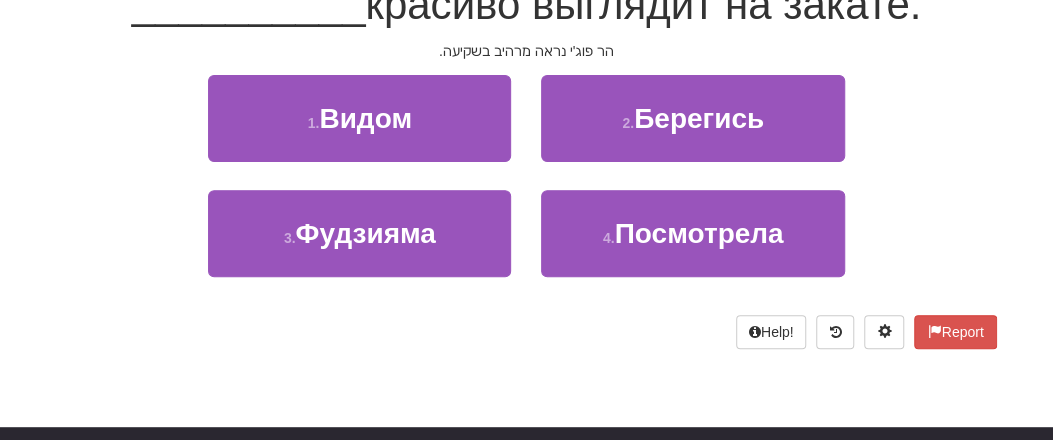 scroll, scrollTop: 208, scrollLeft: 0, axis: vertical 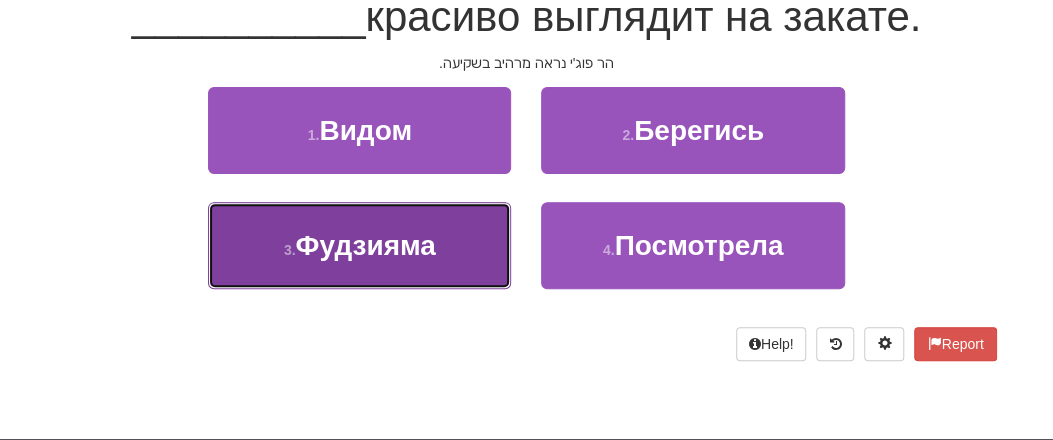 click on "Фудзияма" at bounding box center (366, 245) 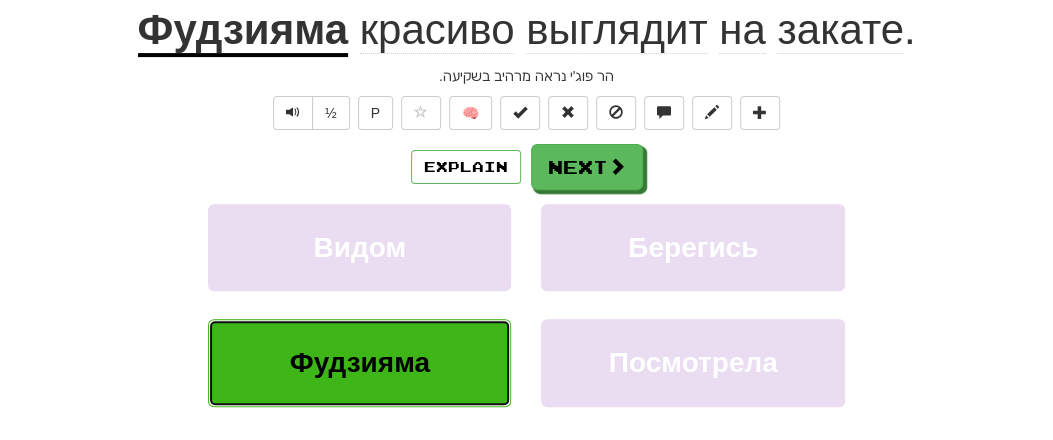 scroll, scrollTop: 220, scrollLeft: 0, axis: vertical 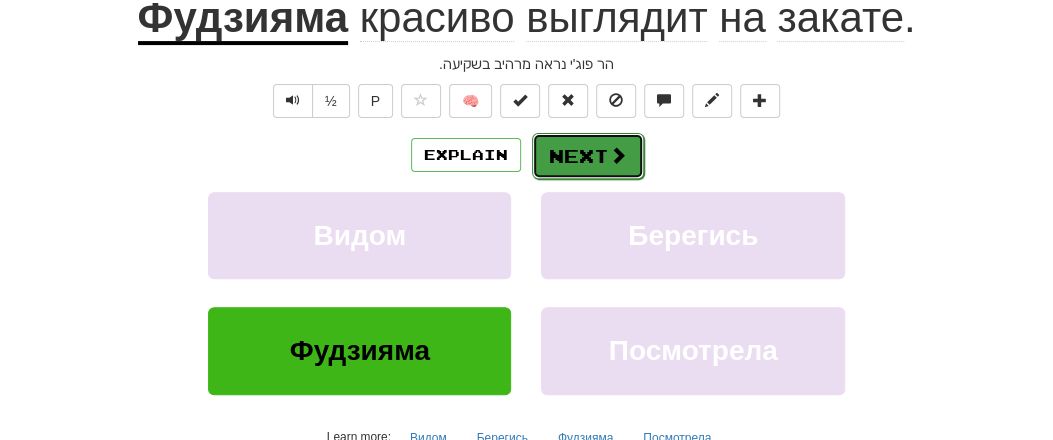click on "Next" at bounding box center (588, 156) 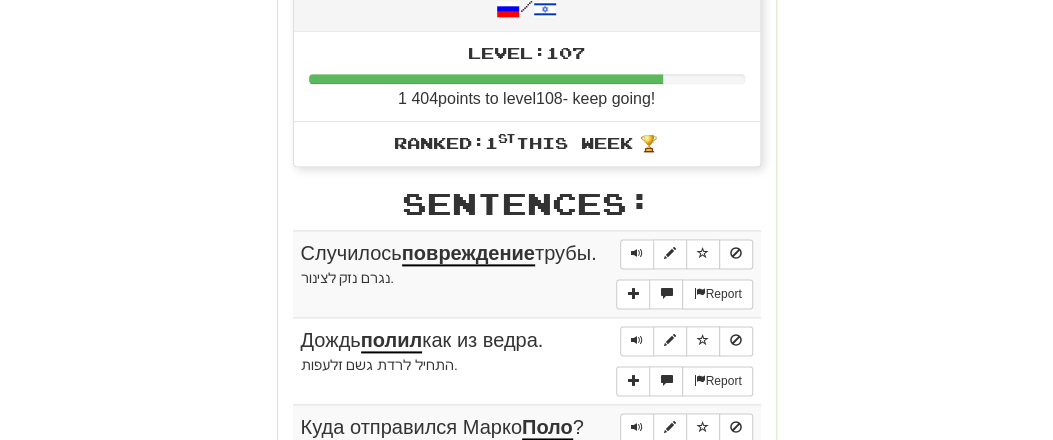 scroll, scrollTop: 1036, scrollLeft: 0, axis: vertical 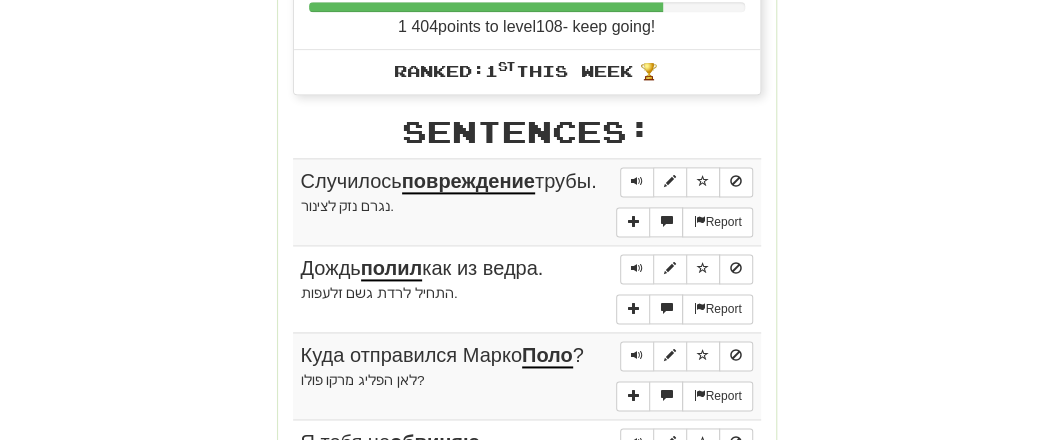 drag, startPoint x: 304, startPoint y: 171, endPoint x: 415, endPoint y: 197, distance: 114.00439 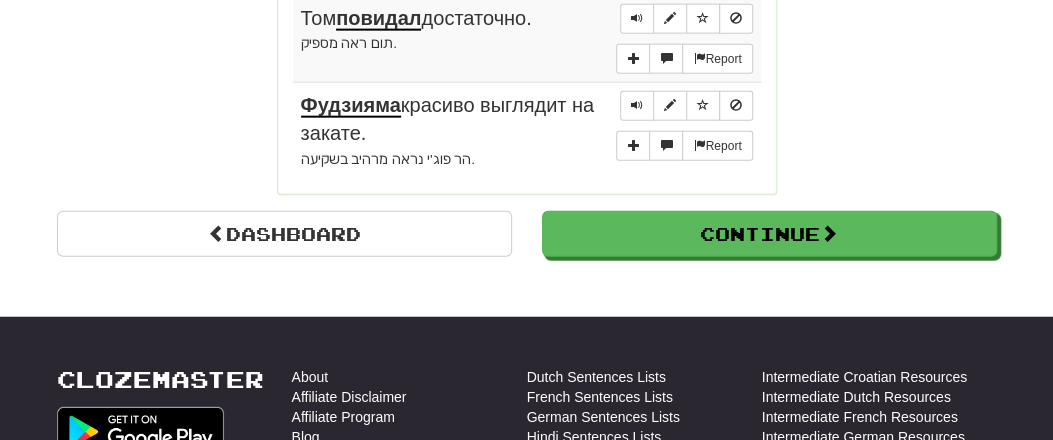 scroll, scrollTop: 1868, scrollLeft: 0, axis: vertical 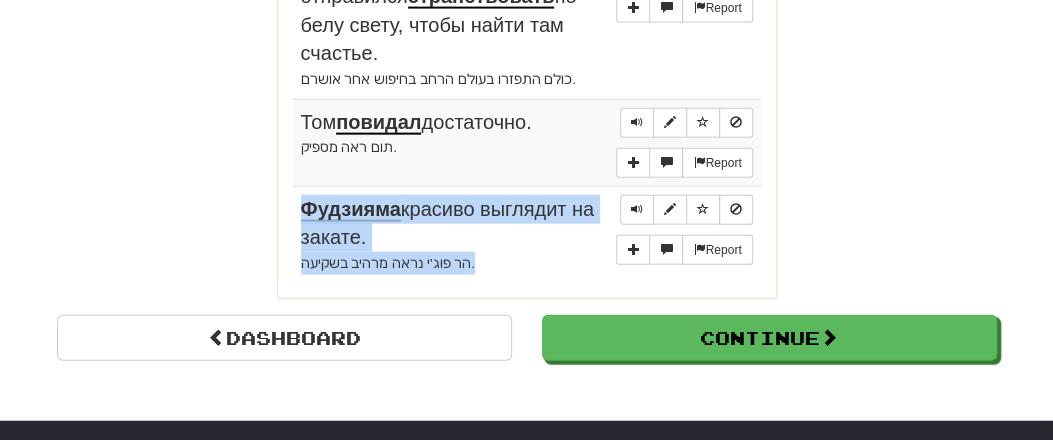 click on "הר פוג'י נראה מרהיב בשקיעה." at bounding box center [527, 263] 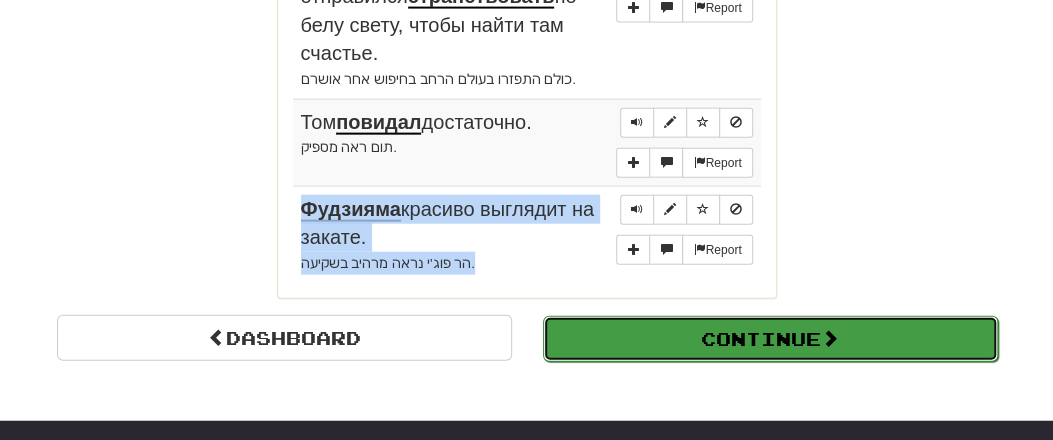 click on "Continue" at bounding box center [770, 339] 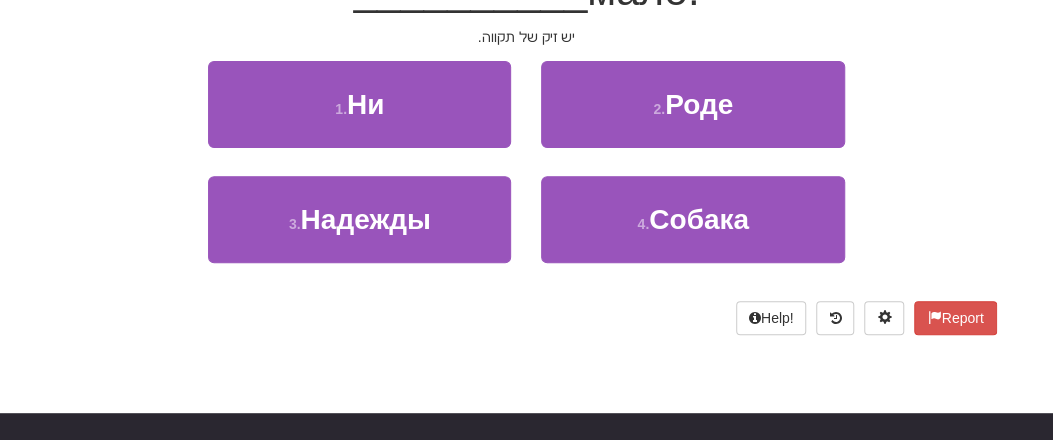 scroll, scrollTop: 137, scrollLeft: 0, axis: vertical 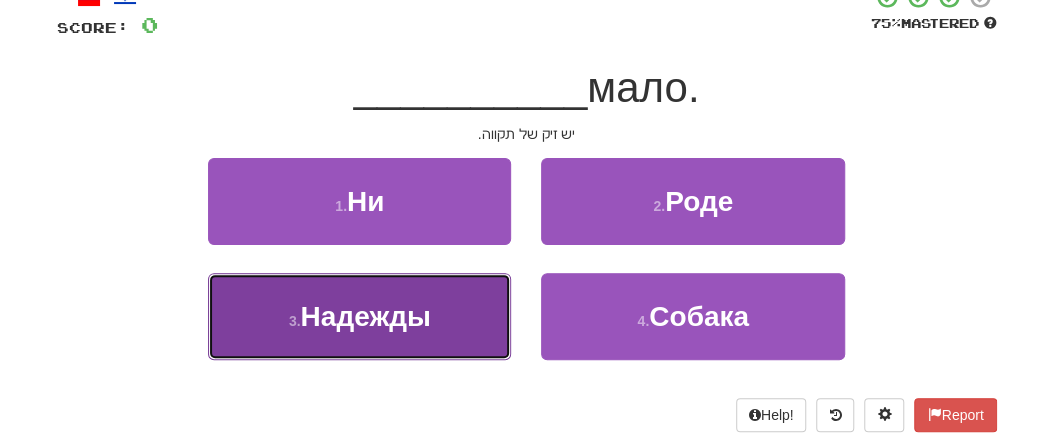 click on "Надежды" at bounding box center (366, 316) 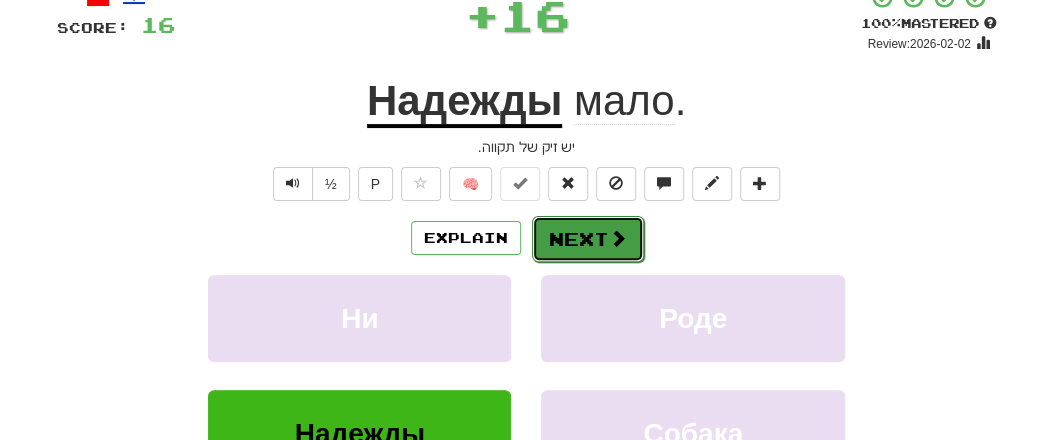 click on "Next" at bounding box center [588, 239] 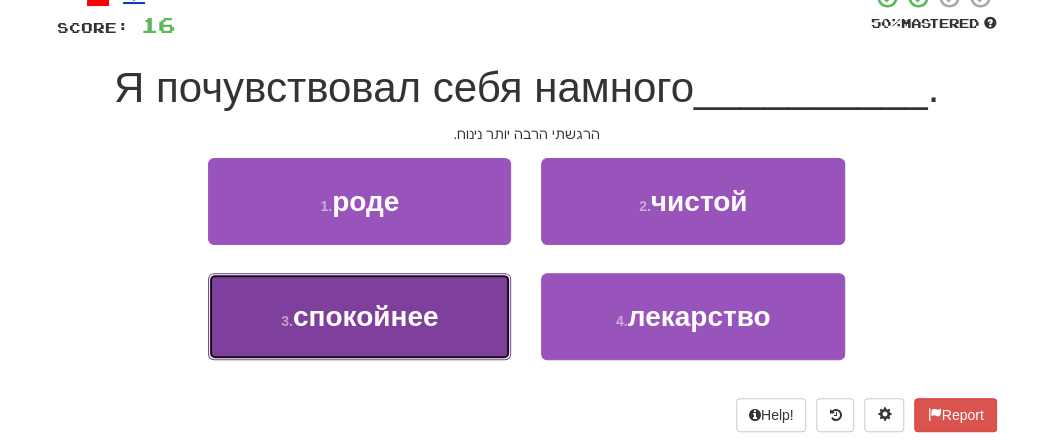 click on "спокойнее" at bounding box center (366, 316) 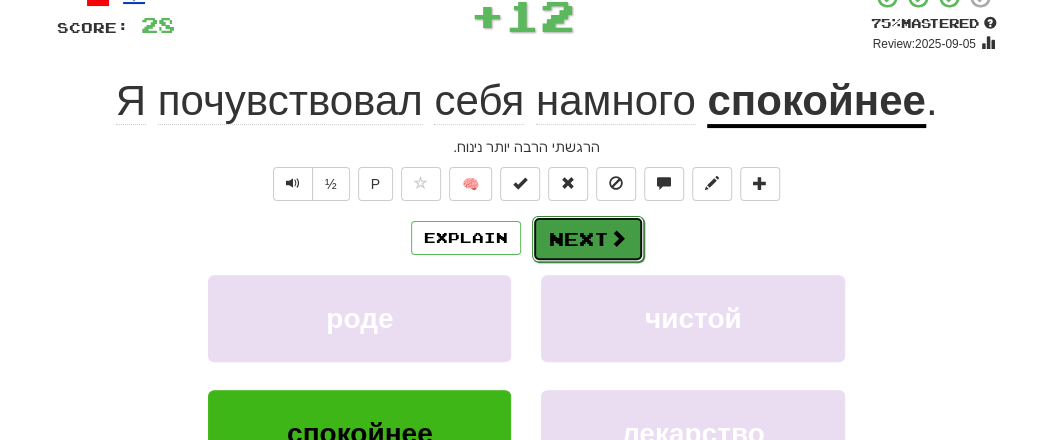 click on "Next" at bounding box center [588, 239] 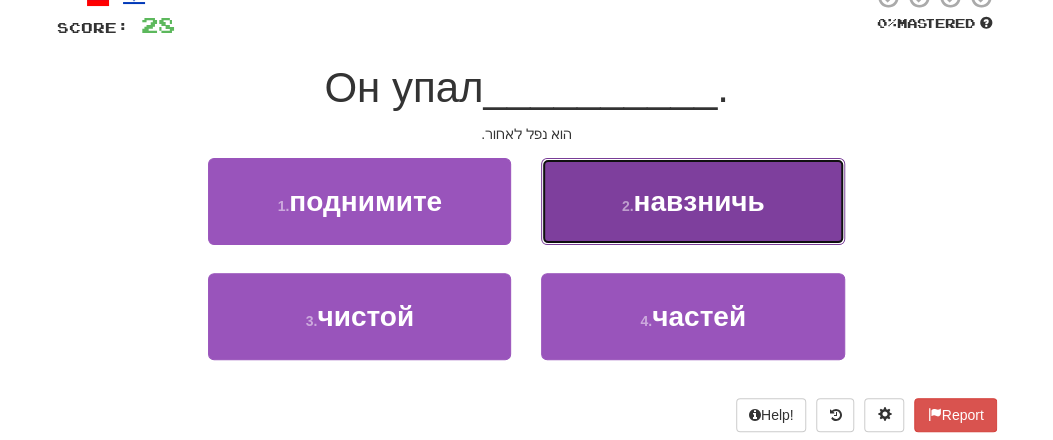 click on "2 ." at bounding box center (628, 206) 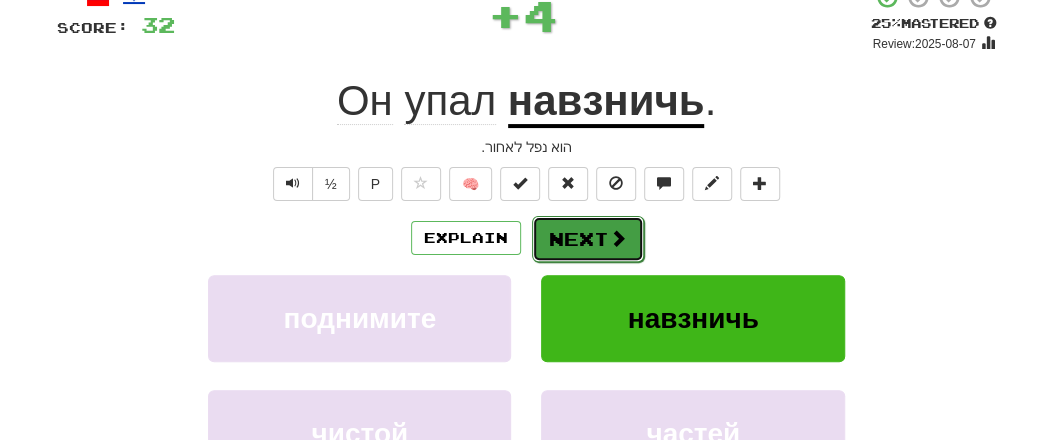 click on "Next" at bounding box center [588, 239] 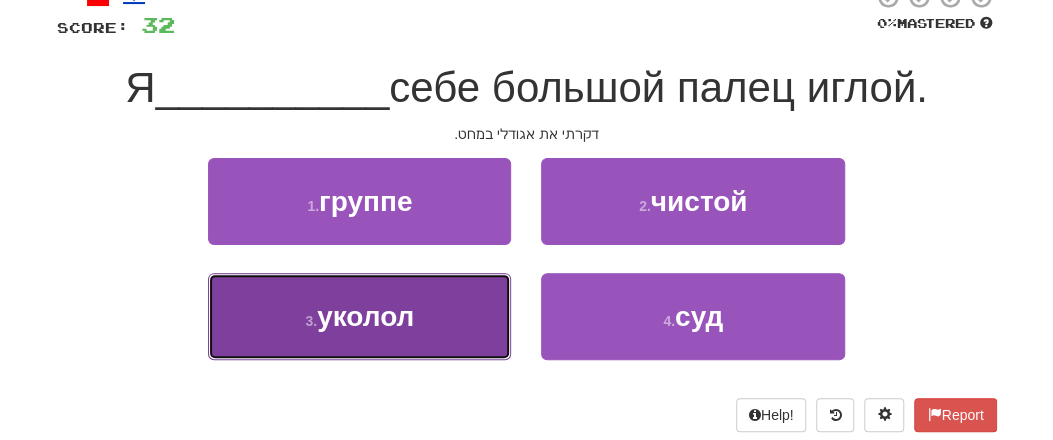 click on "уколол" at bounding box center (365, 316) 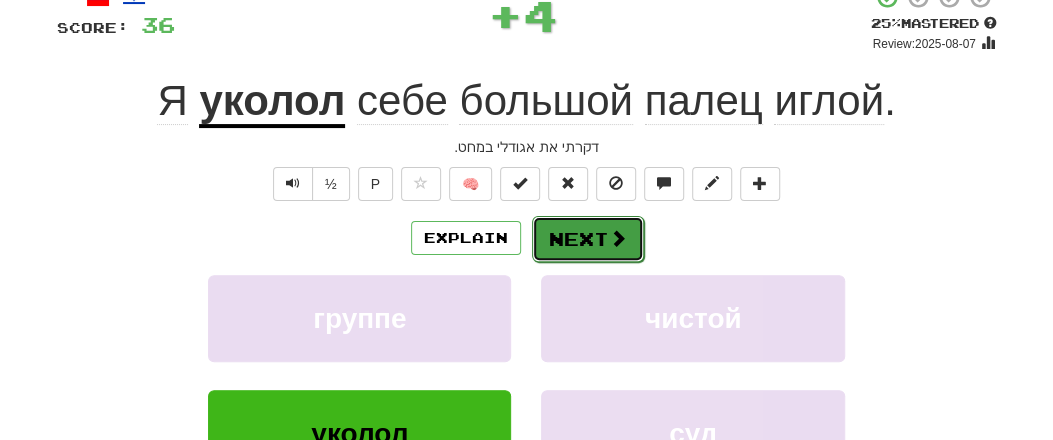 click at bounding box center [618, 238] 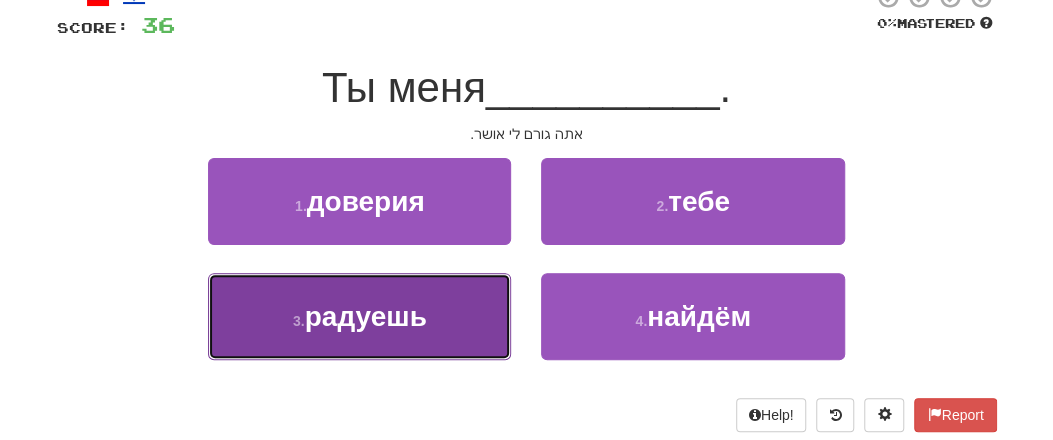 click on "радуешь" at bounding box center [366, 316] 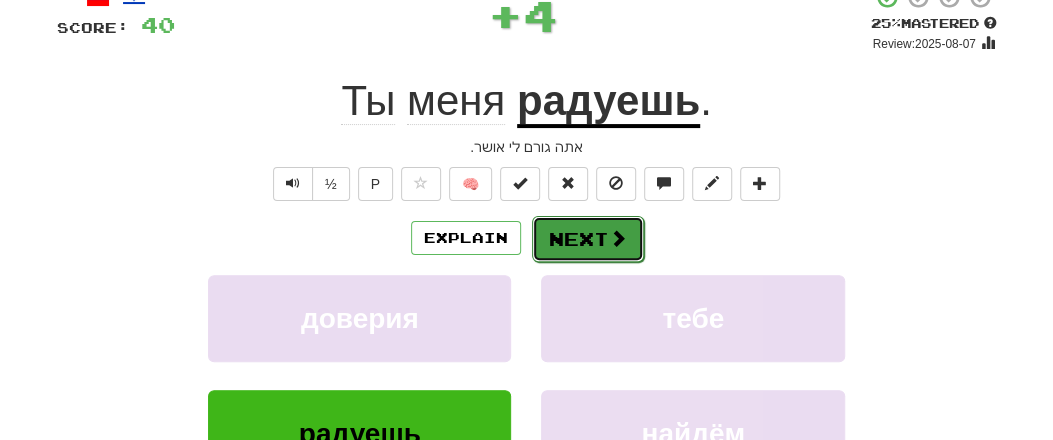 click at bounding box center [618, 238] 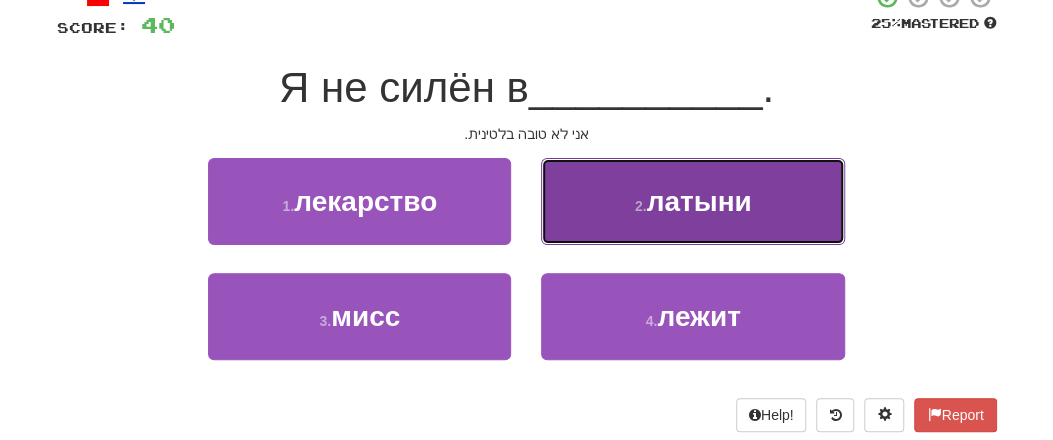 click on "латыни" at bounding box center [698, 201] 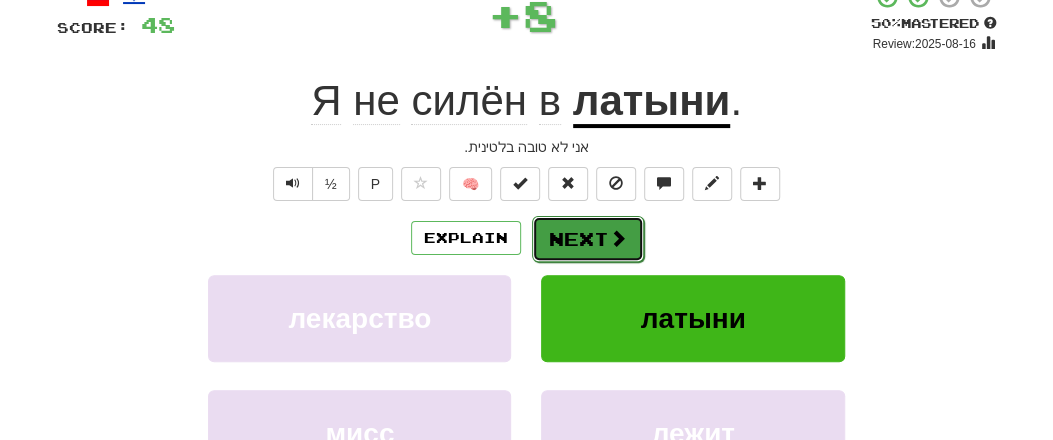 click on "Next" at bounding box center (588, 239) 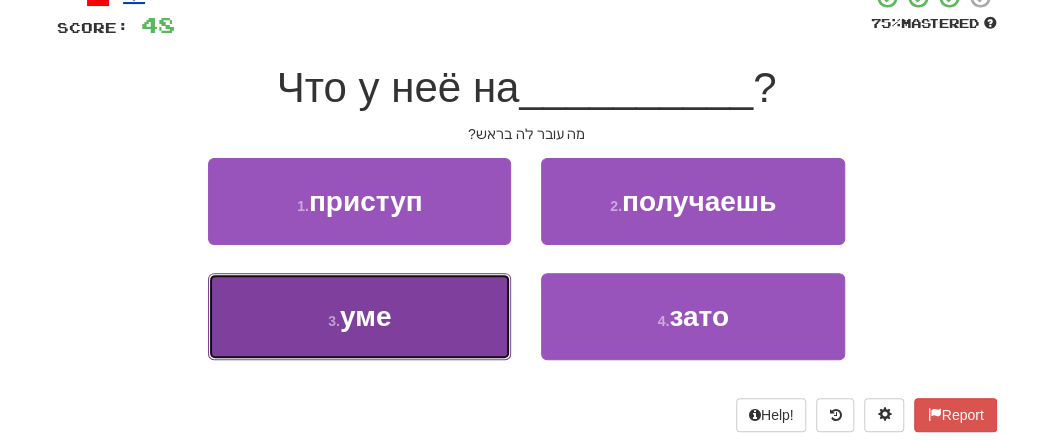 click on "3 .  уме" at bounding box center (359, 316) 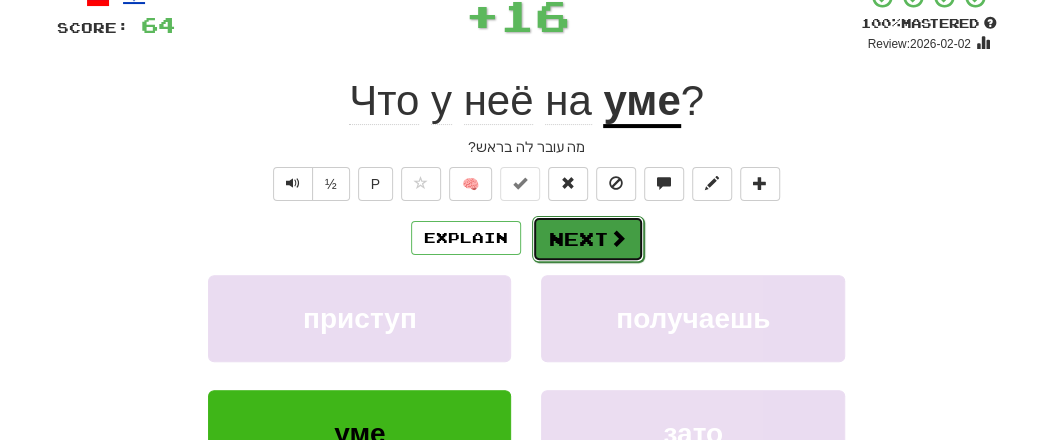 click on "Next" at bounding box center (588, 239) 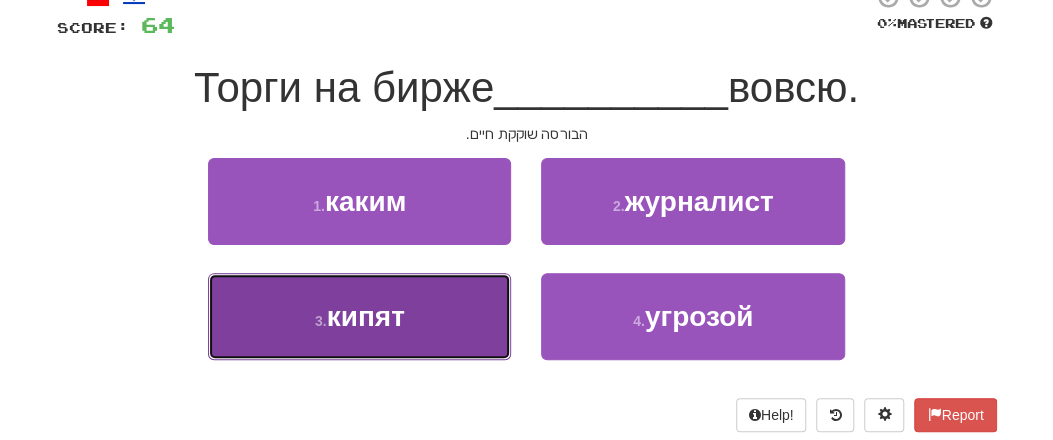 click on "3 .  кипят" at bounding box center (359, 316) 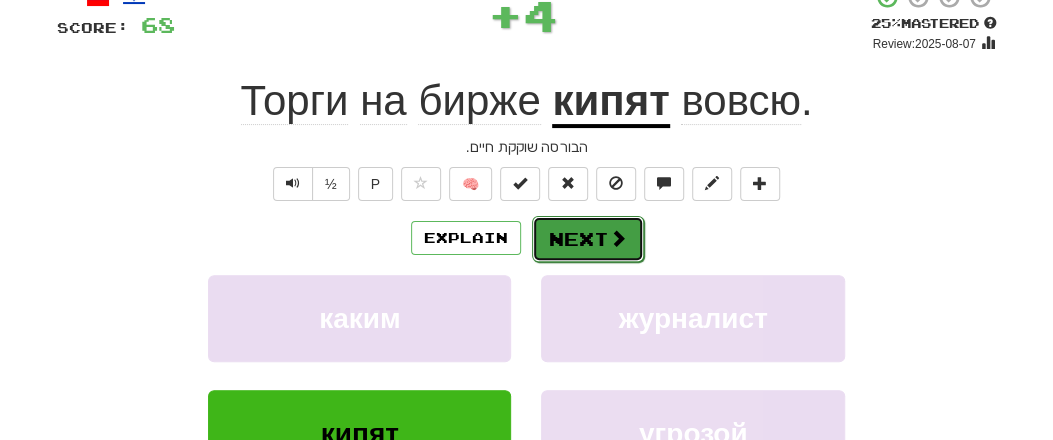 click on "Next" at bounding box center [588, 239] 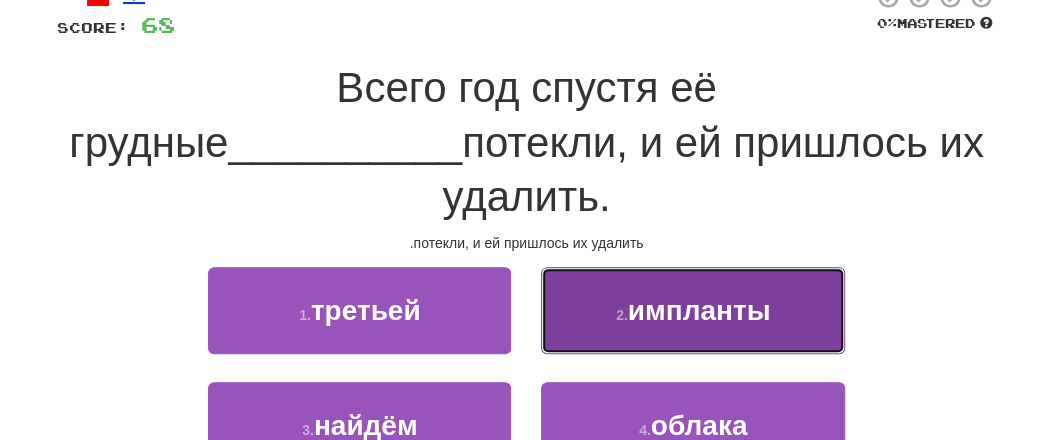 click on "импланты" at bounding box center [699, 310] 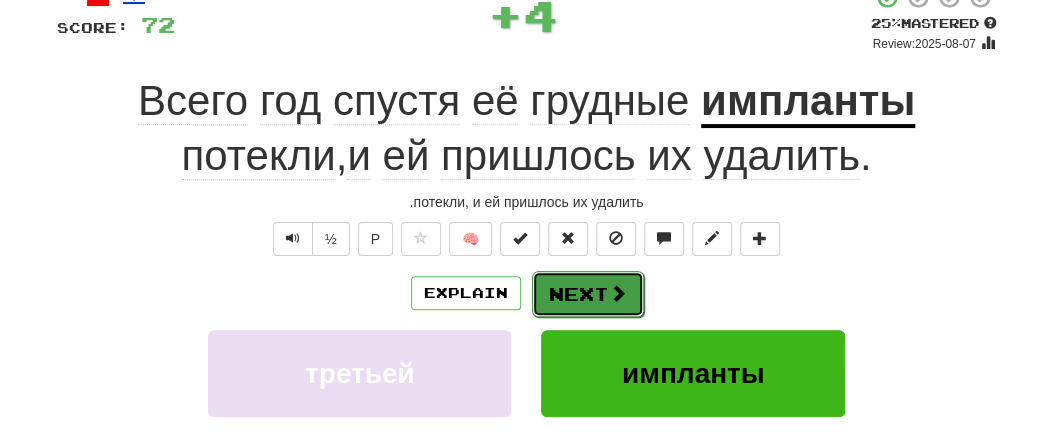 click on "Next" at bounding box center [588, 294] 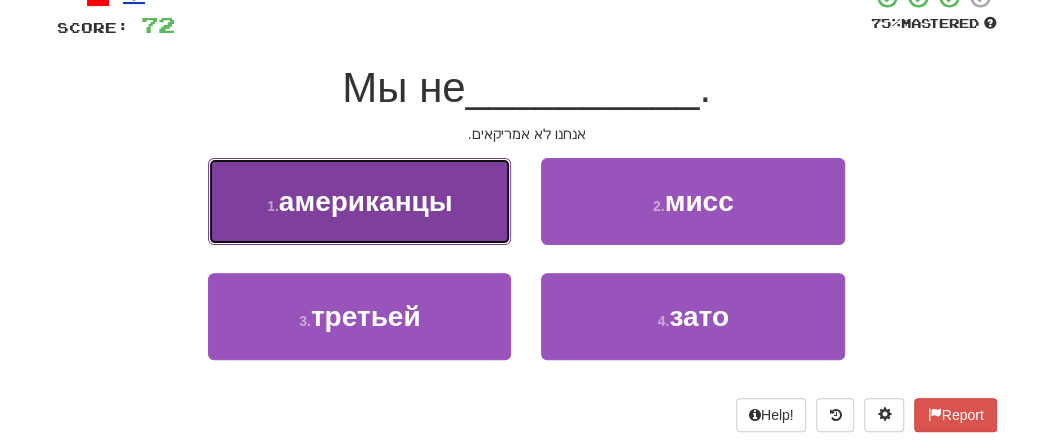 click on "американцы" at bounding box center (366, 201) 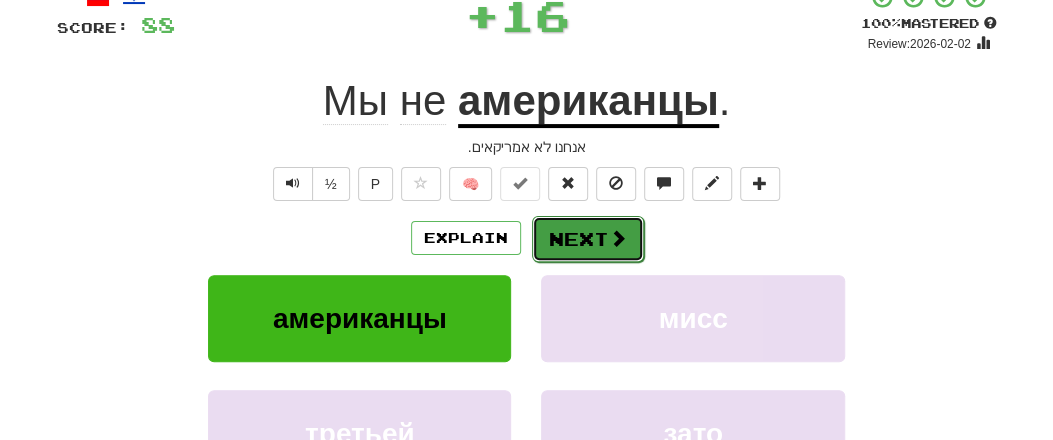 click on "Next" at bounding box center (588, 239) 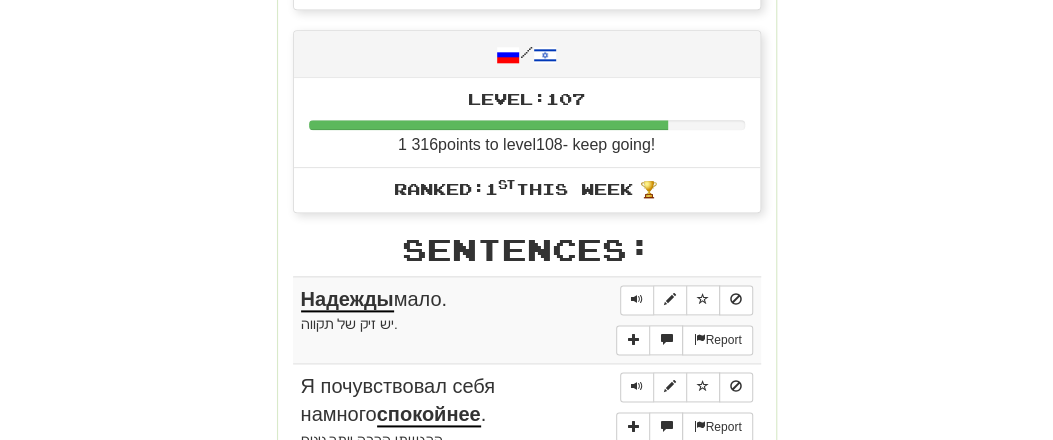 scroll, scrollTop: 953, scrollLeft: 0, axis: vertical 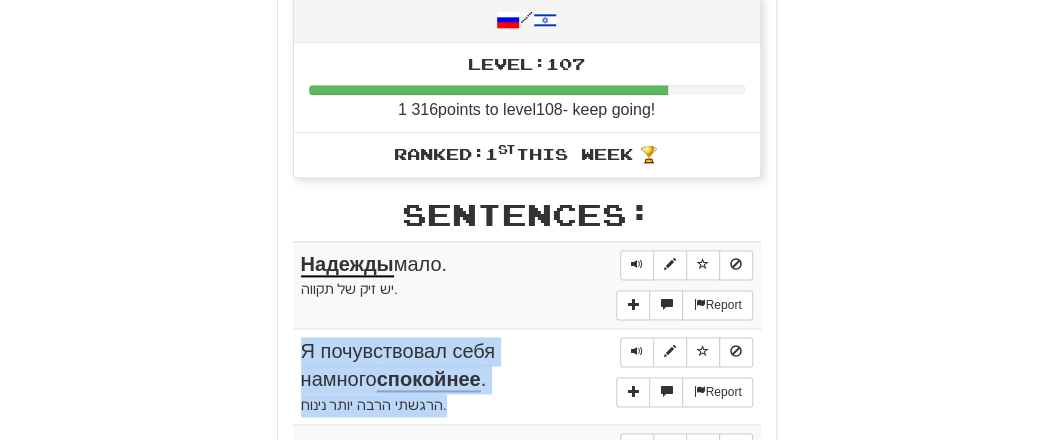 drag, startPoint x: 303, startPoint y: 254, endPoint x: 513, endPoint y: 385, distance: 247.5096 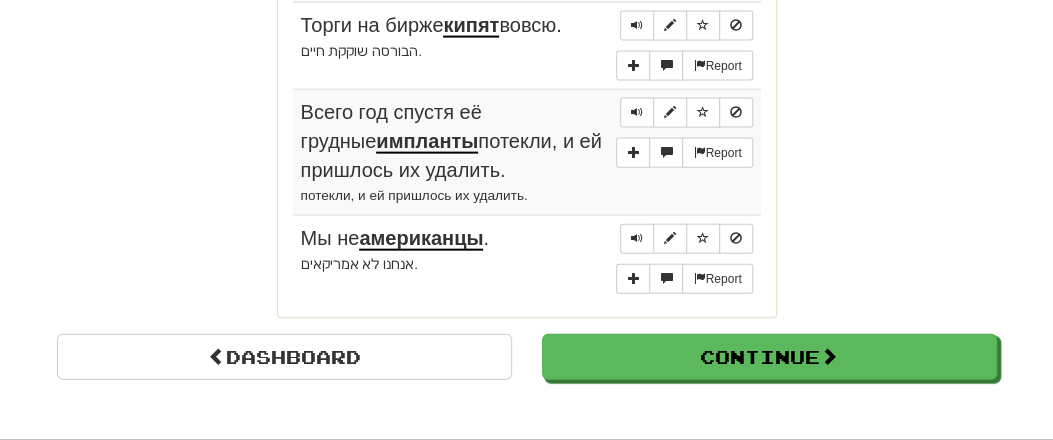 scroll, scrollTop: 1889, scrollLeft: 0, axis: vertical 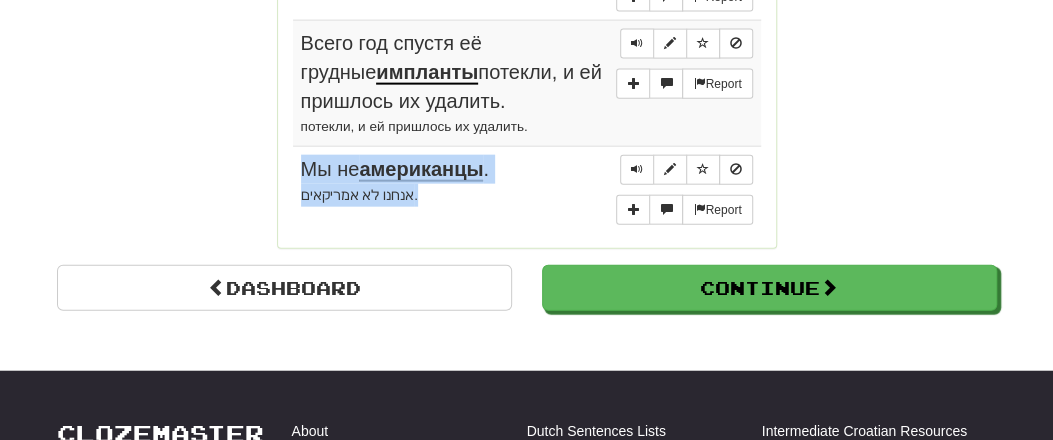click on "אנחנו לא אמריקאים." at bounding box center (527, 195) 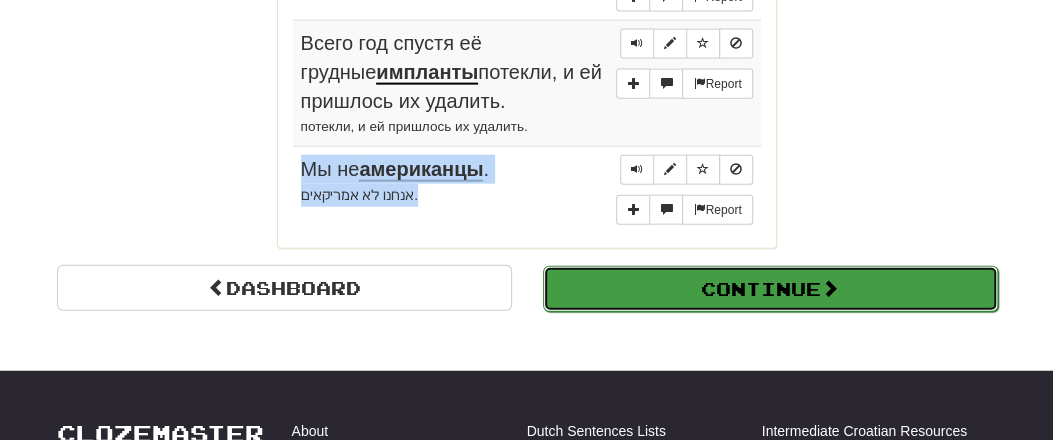 click on "Continue" at bounding box center (770, 289) 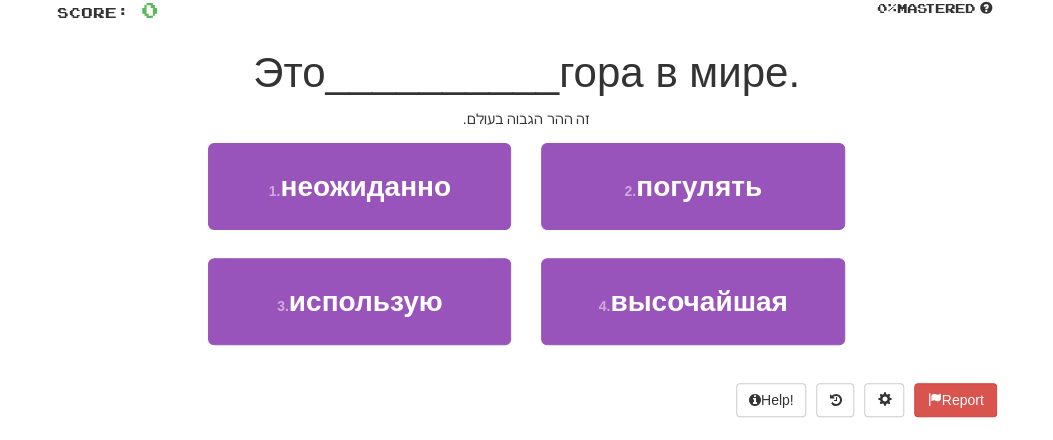 scroll, scrollTop: 137, scrollLeft: 0, axis: vertical 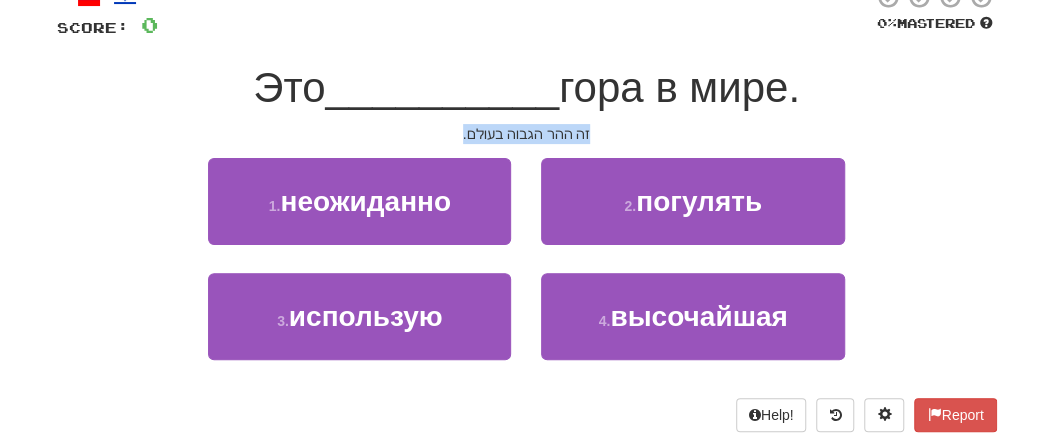 drag, startPoint x: 471, startPoint y: 133, endPoint x: 640, endPoint y: 135, distance: 169.01184 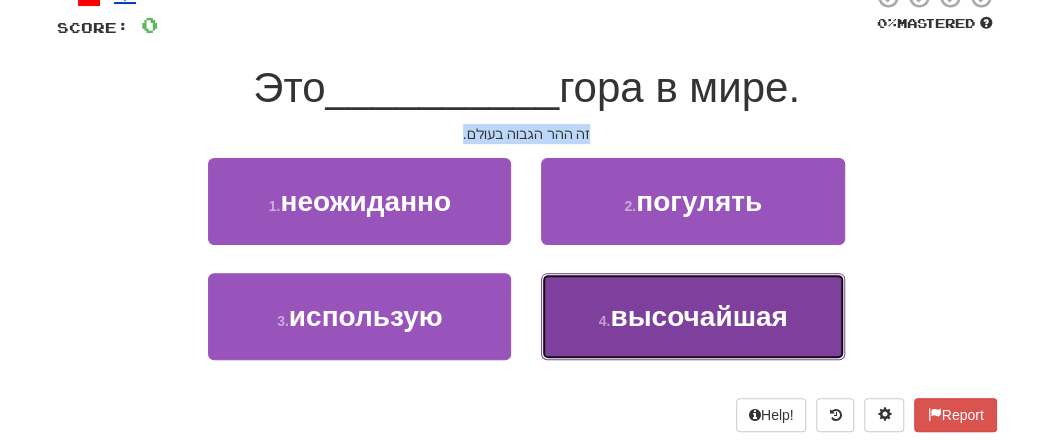 click on "высочайшая" at bounding box center [698, 316] 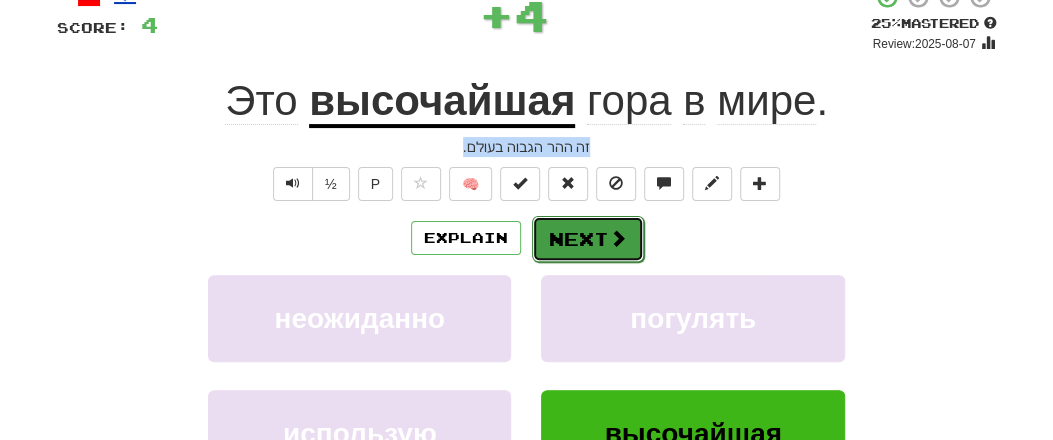click on "Next" at bounding box center (588, 239) 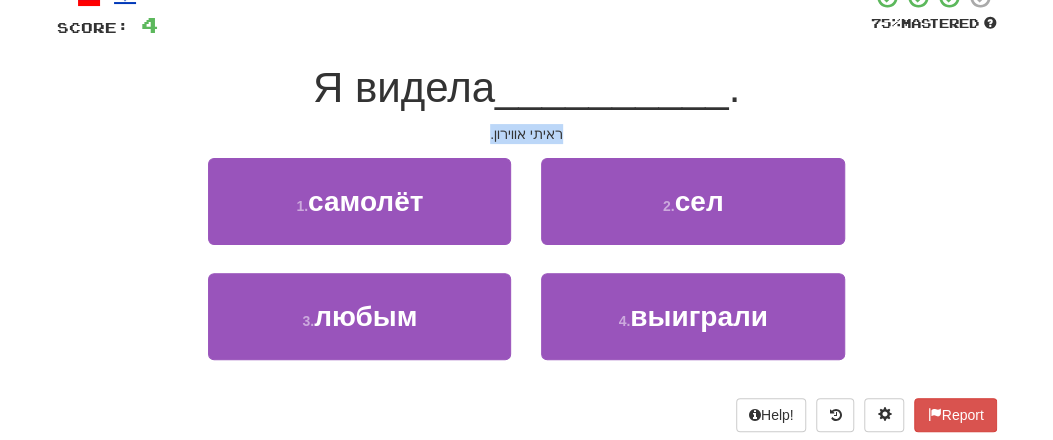 drag, startPoint x: 487, startPoint y: 133, endPoint x: 571, endPoint y: 126, distance: 84.29116 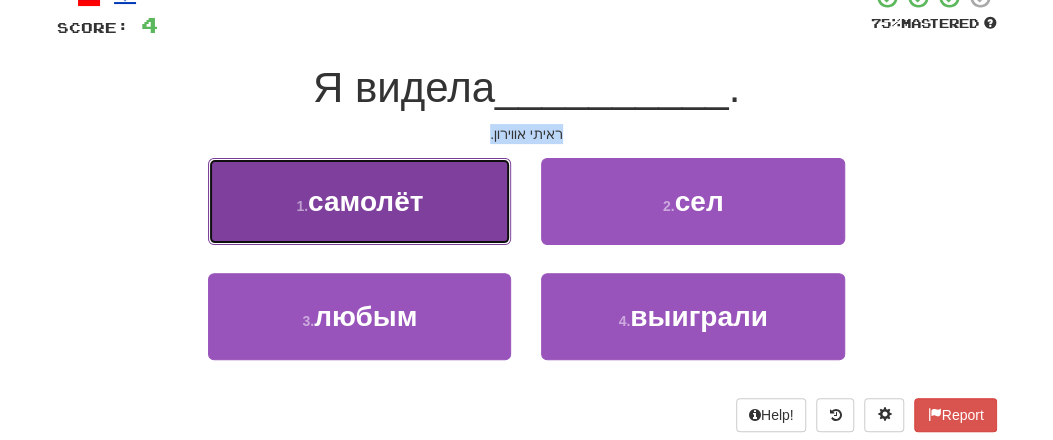 click on "1 .  самолёт" at bounding box center (359, 201) 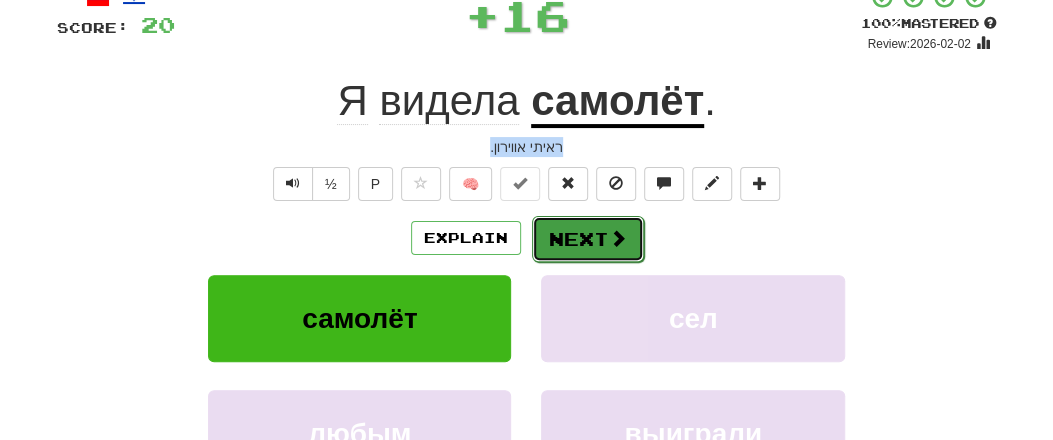 click on "Next" at bounding box center [588, 239] 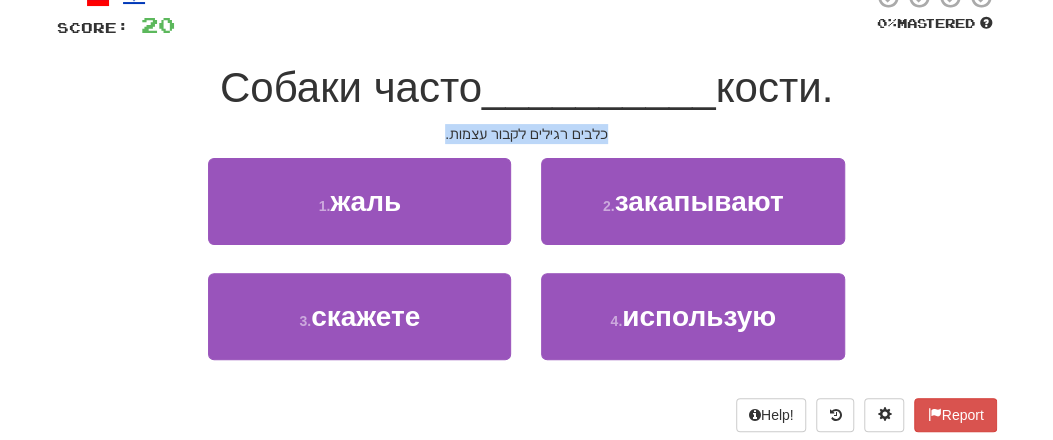 drag, startPoint x: 442, startPoint y: 120, endPoint x: 608, endPoint y: 133, distance: 166.50826 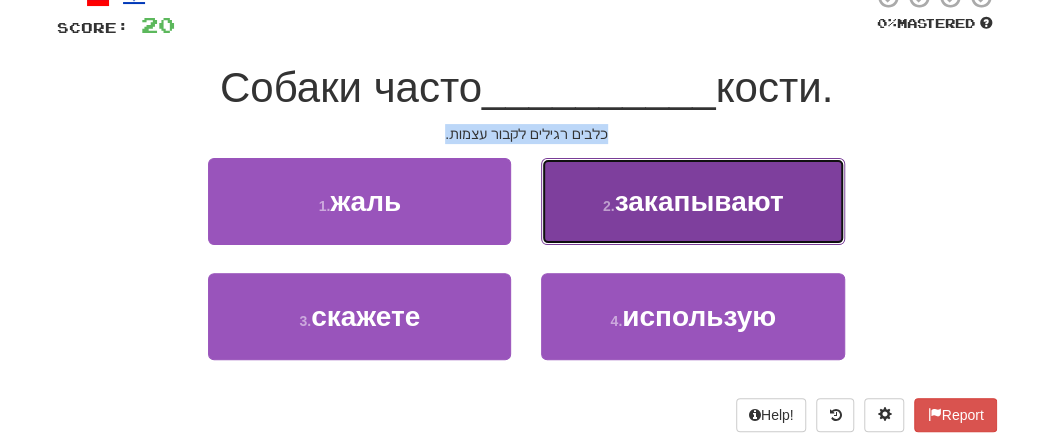 click on "закапывают" at bounding box center [699, 201] 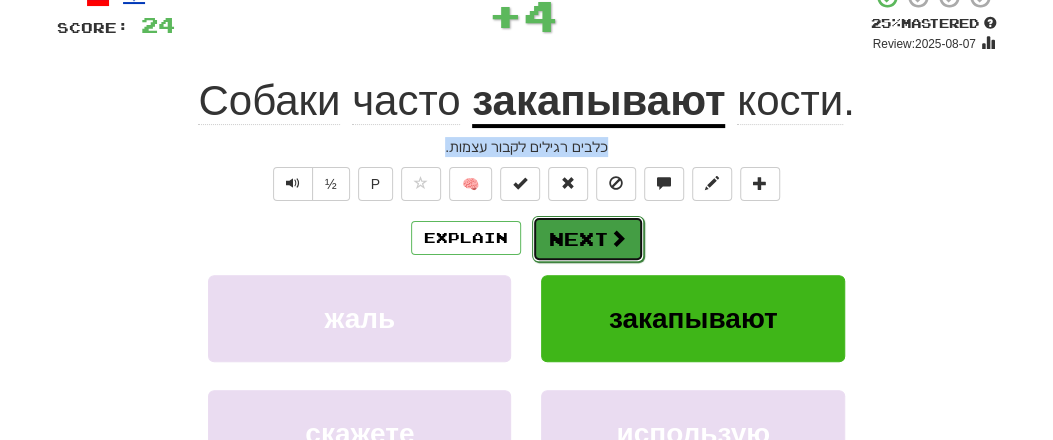 click on "Next" at bounding box center [588, 239] 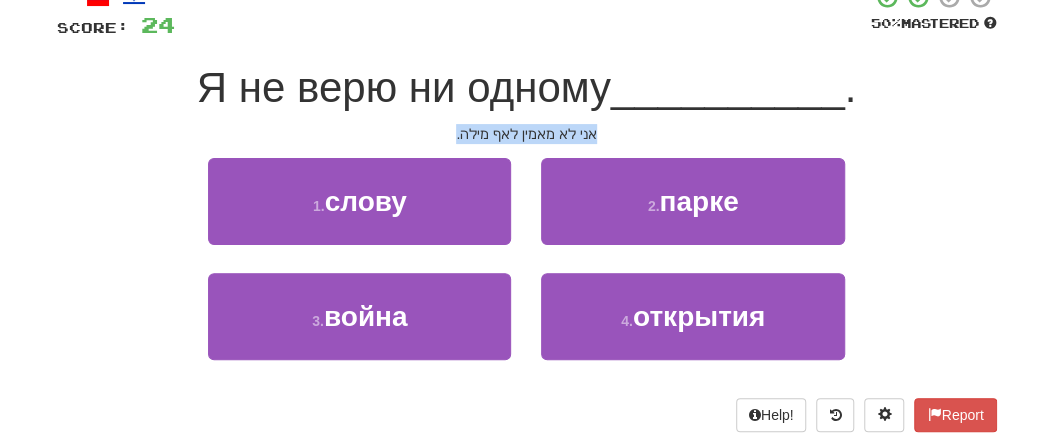 drag, startPoint x: 457, startPoint y: 130, endPoint x: 593, endPoint y: 133, distance: 136.03308 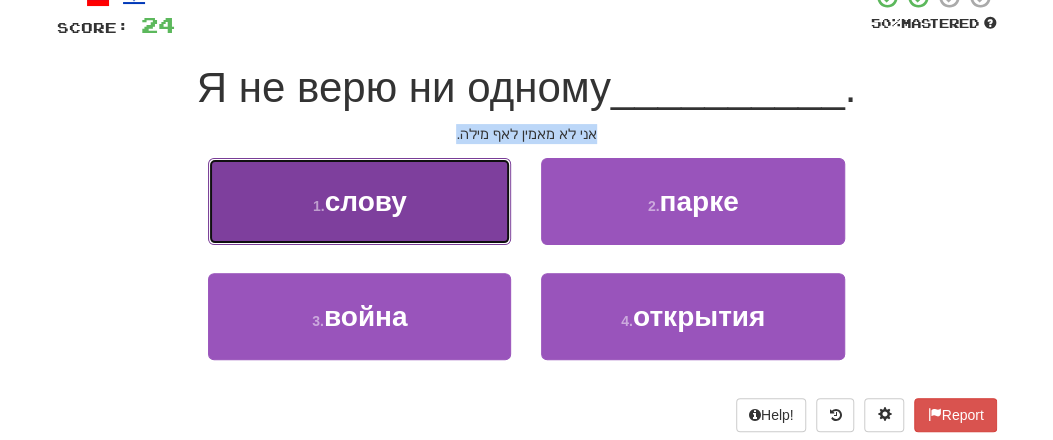 click on "1 .  слову" at bounding box center [359, 201] 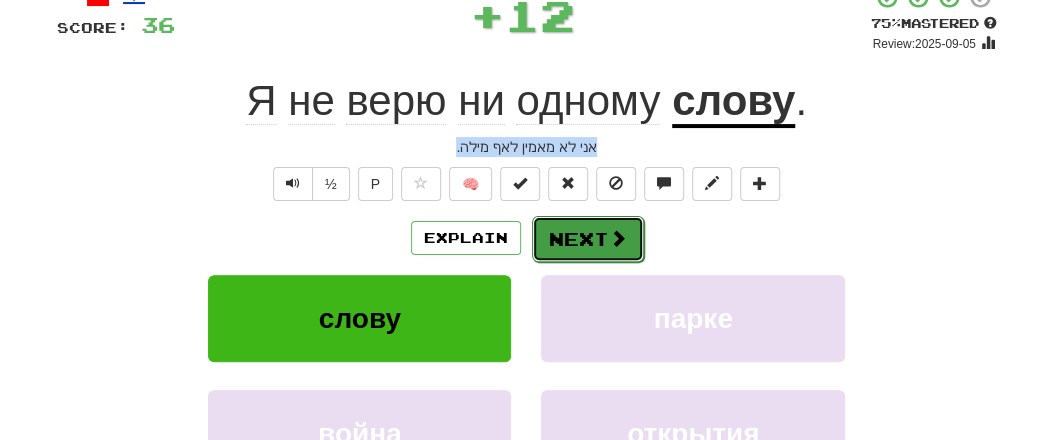 click on "Next" at bounding box center [588, 239] 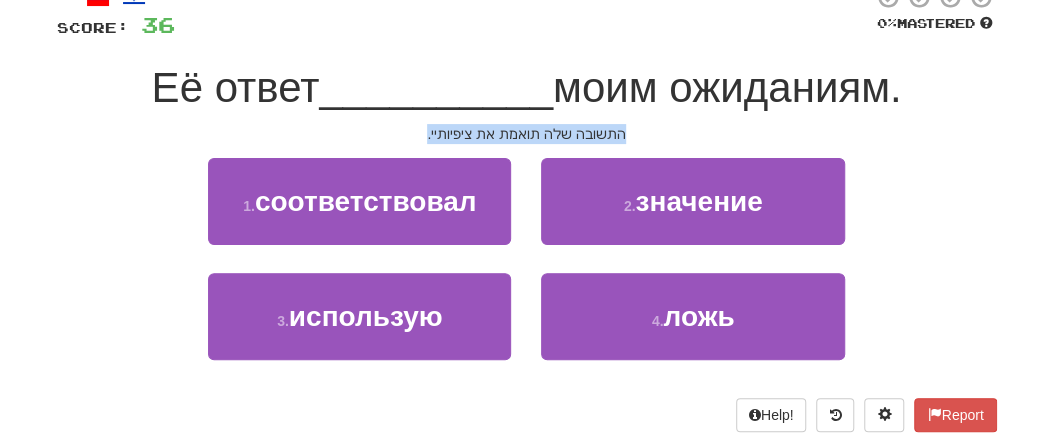 drag, startPoint x: 435, startPoint y: 129, endPoint x: 634, endPoint y: 137, distance: 199.16074 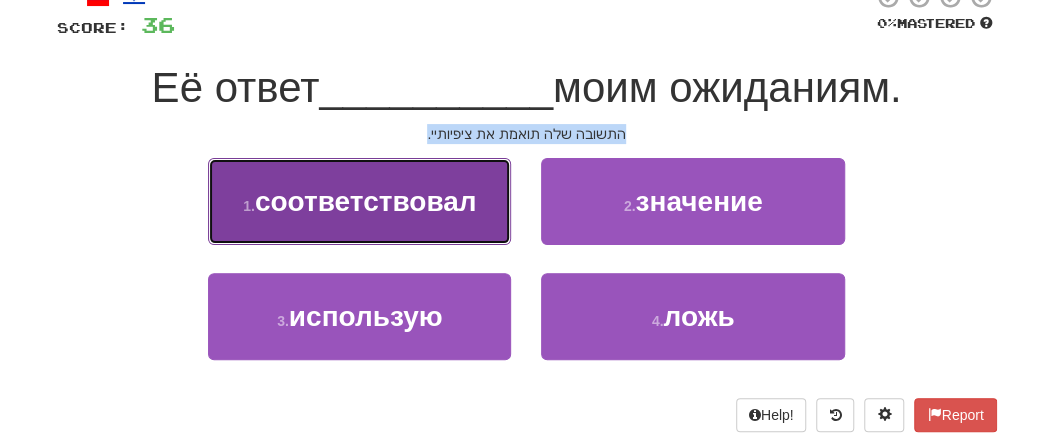 click on "соответствовал" at bounding box center [366, 201] 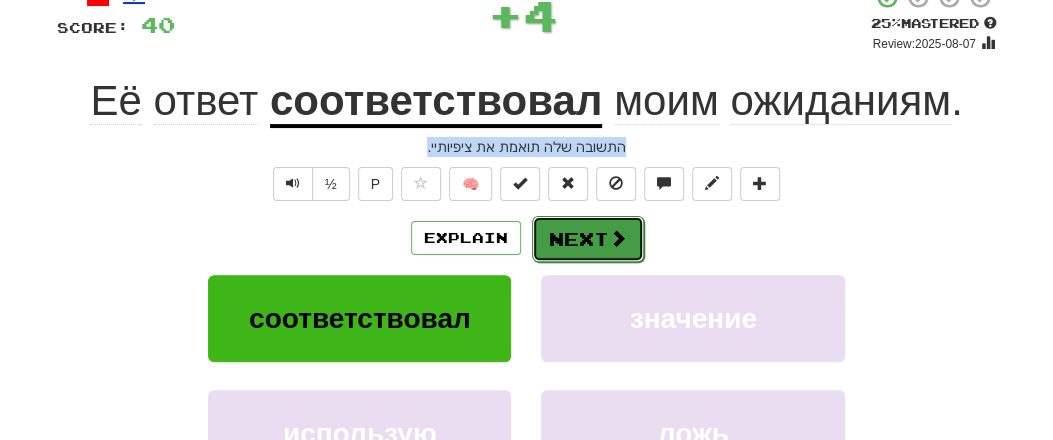 click on "Next" at bounding box center [588, 239] 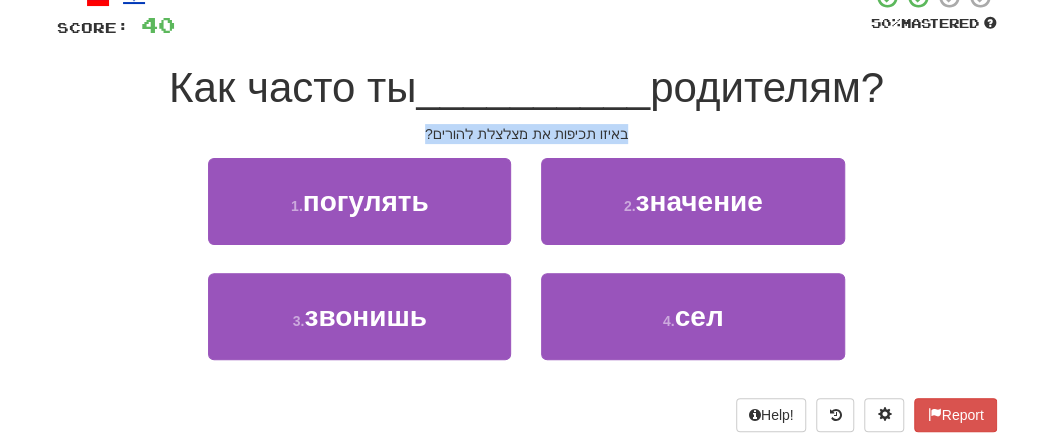 drag, startPoint x: 409, startPoint y: 131, endPoint x: 633, endPoint y: 132, distance: 224.00223 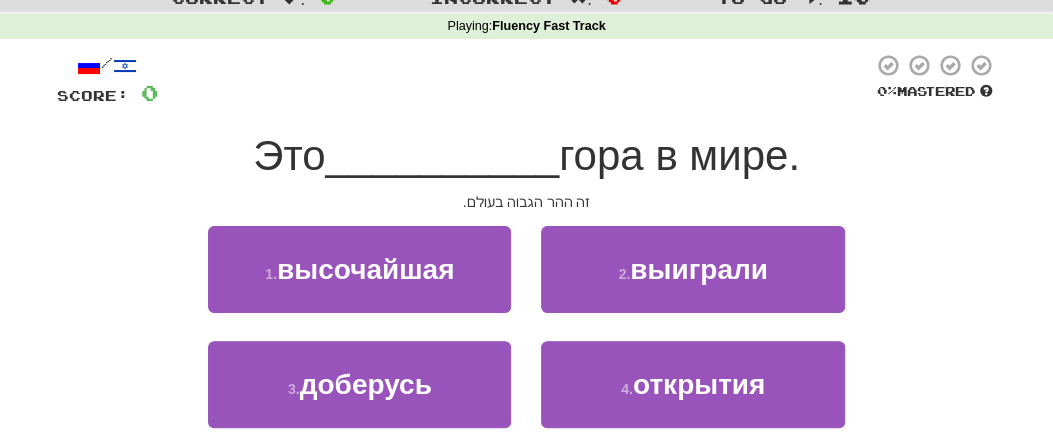 scroll, scrollTop: 0, scrollLeft: 0, axis: both 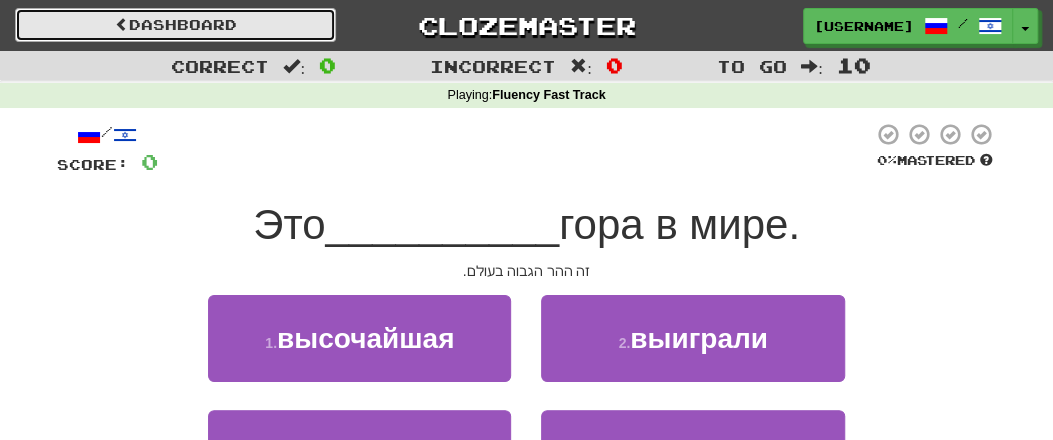 click on "Dashboard" at bounding box center [175, 25] 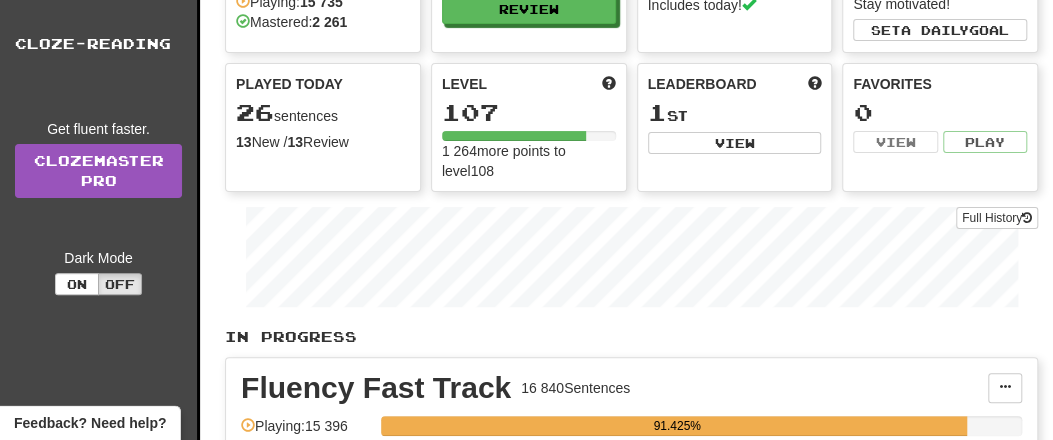scroll, scrollTop: 312, scrollLeft: 0, axis: vertical 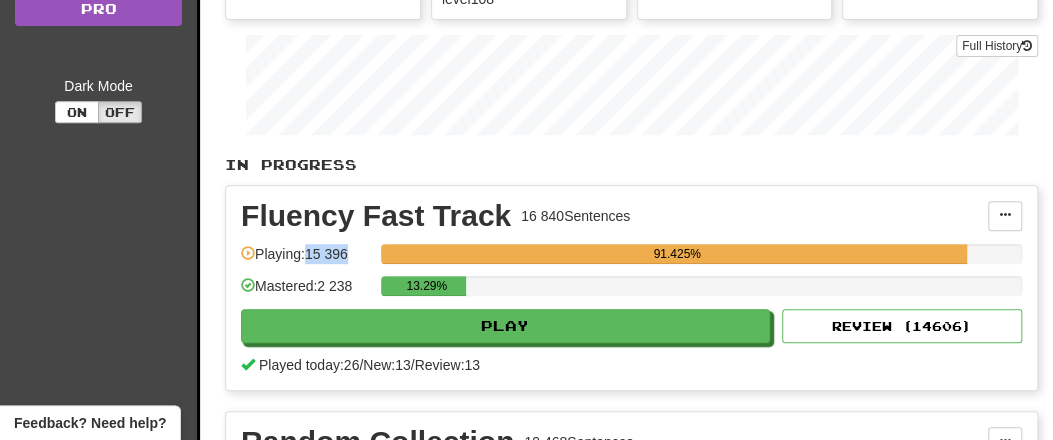 drag, startPoint x: 318, startPoint y: 255, endPoint x: 360, endPoint y: 253, distance: 42.047592 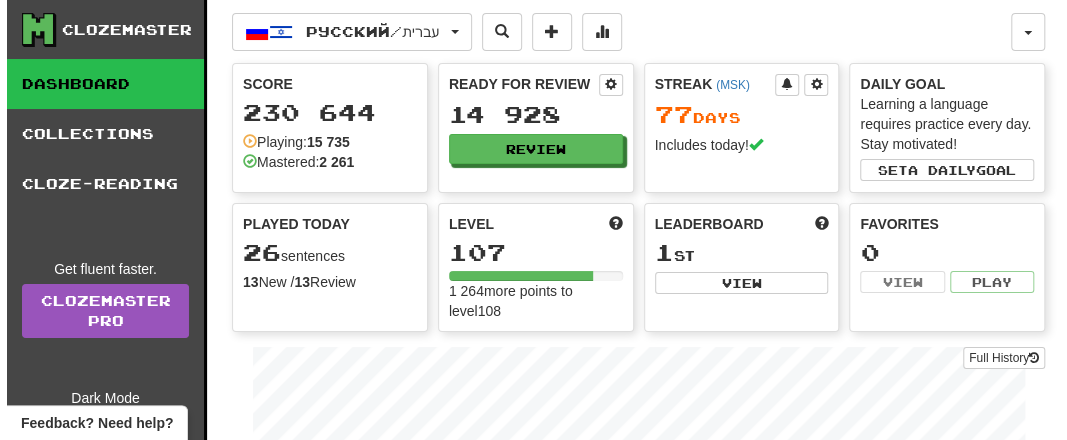 scroll, scrollTop: 312, scrollLeft: 0, axis: vertical 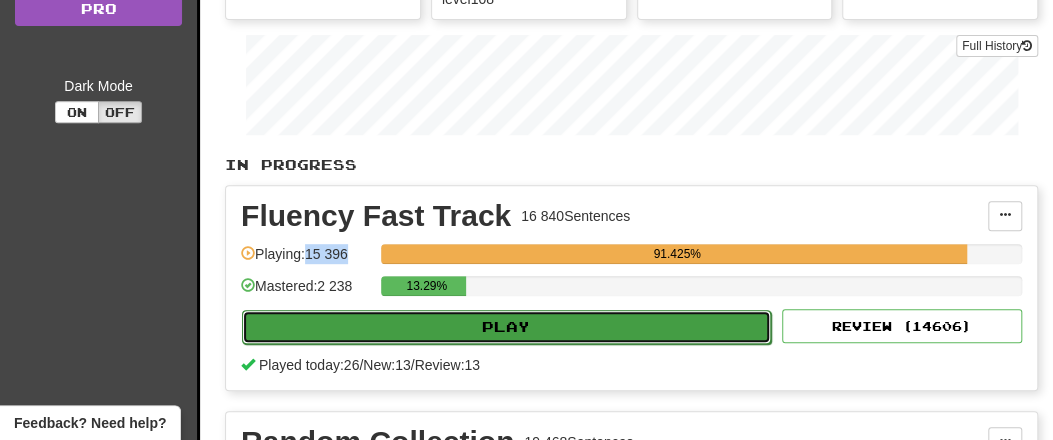 click on "Play" at bounding box center [506, 327] 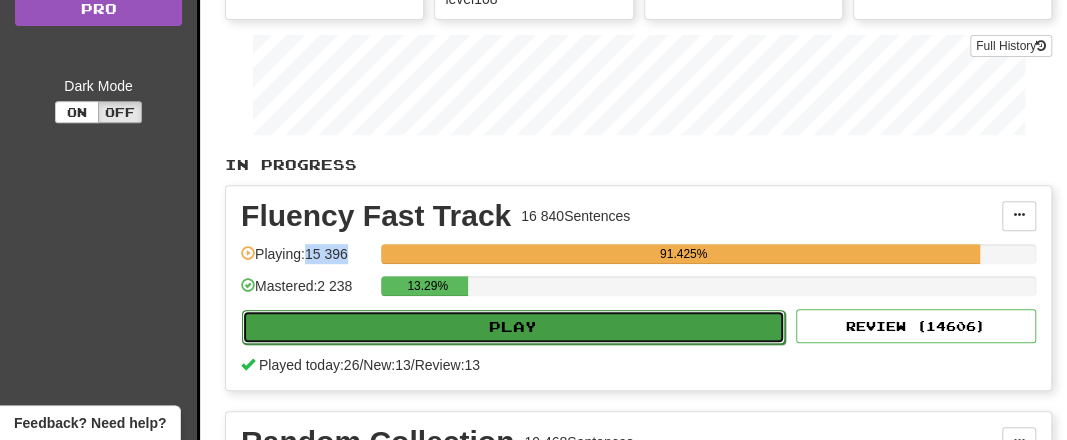 select on "**" 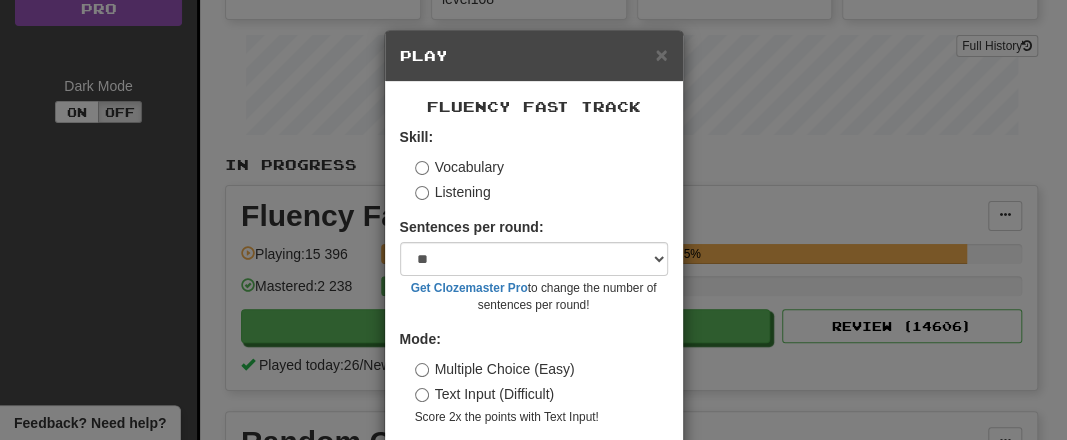 scroll, scrollTop: 80, scrollLeft: 0, axis: vertical 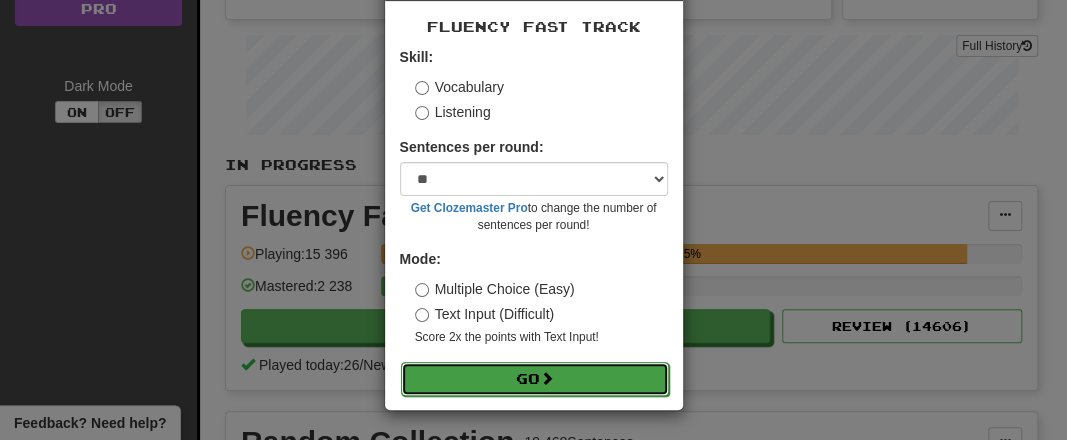 click at bounding box center [547, 378] 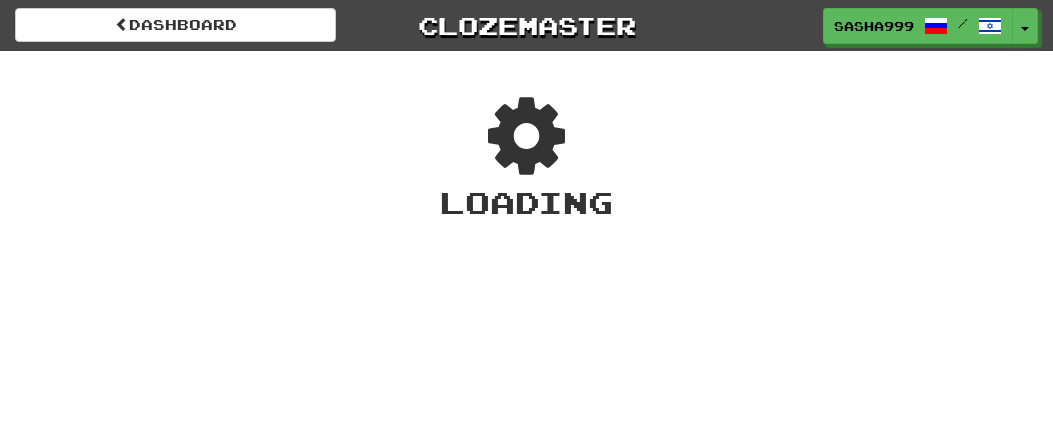 scroll, scrollTop: 0, scrollLeft: 0, axis: both 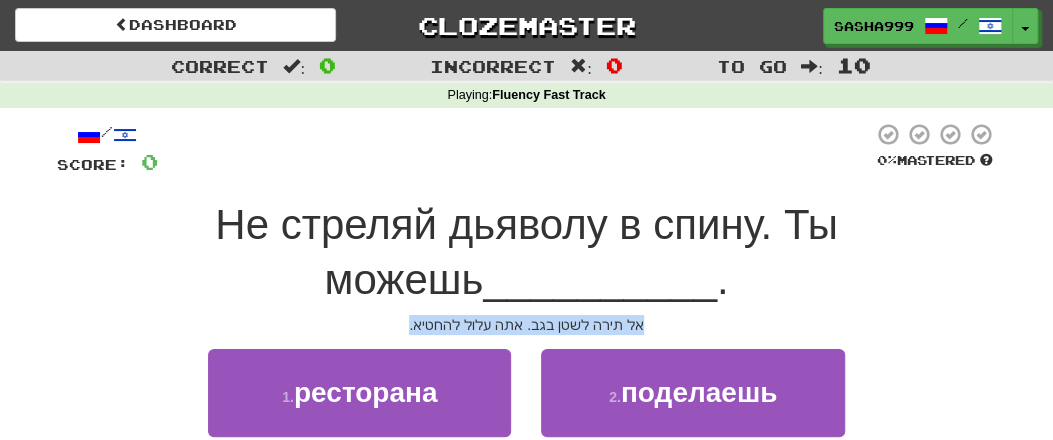 drag, startPoint x: 409, startPoint y: 316, endPoint x: 679, endPoint y: 325, distance: 270.14996 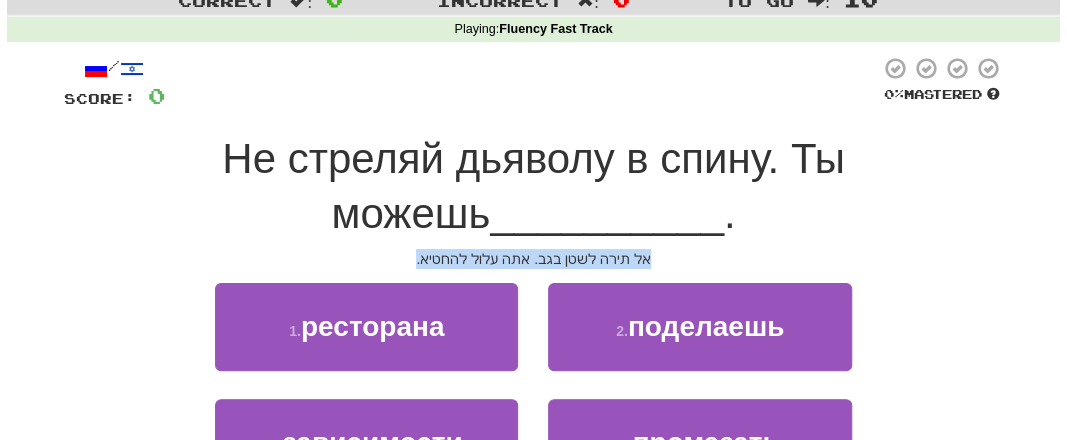 scroll, scrollTop: 104, scrollLeft: 0, axis: vertical 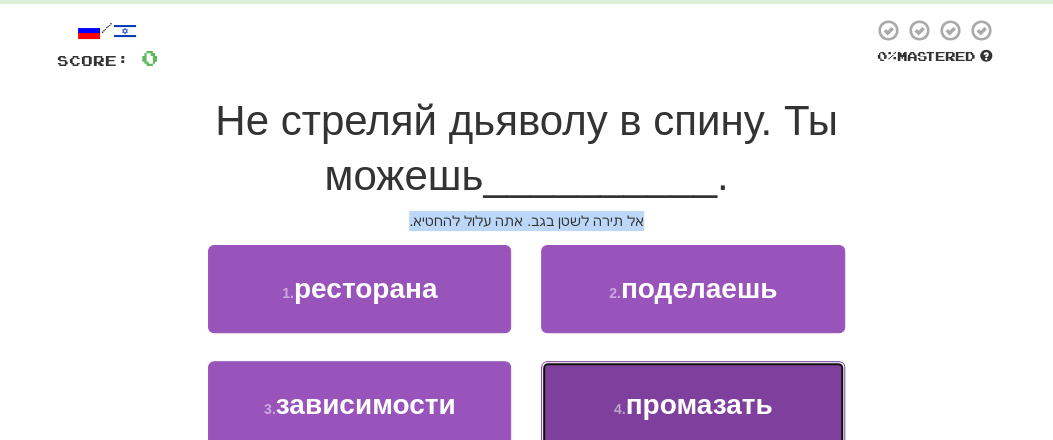 click on "промазать" at bounding box center [698, 404] 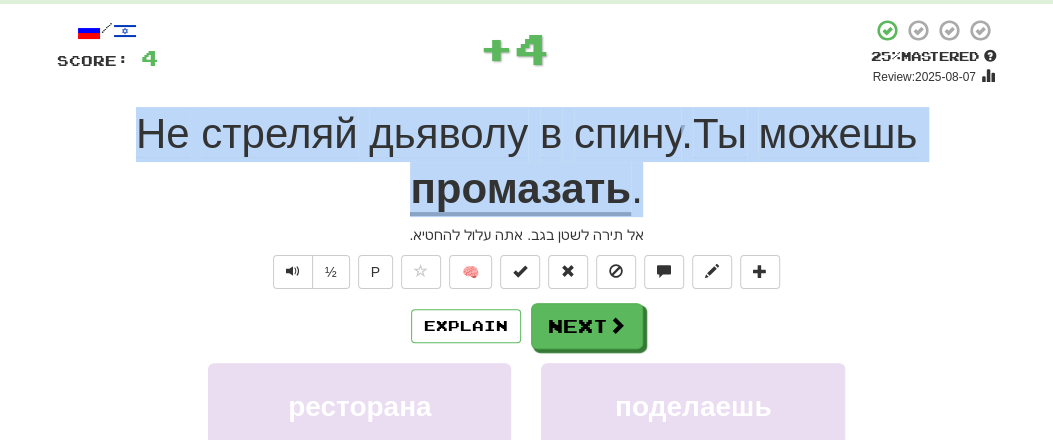 drag, startPoint x: 113, startPoint y: 125, endPoint x: 651, endPoint y: 186, distance: 541.44714 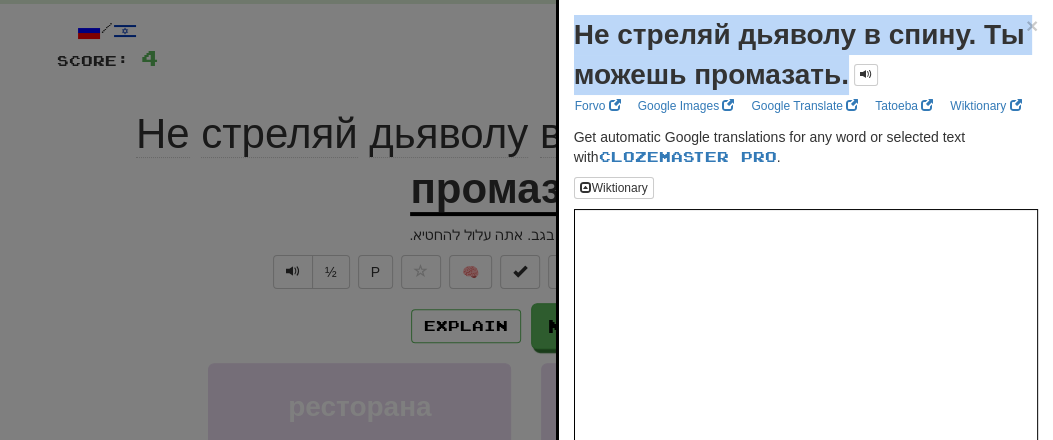 drag, startPoint x: 575, startPoint y: 37, endPoint x: 895, endPoint y: 72, distance: 321.9084 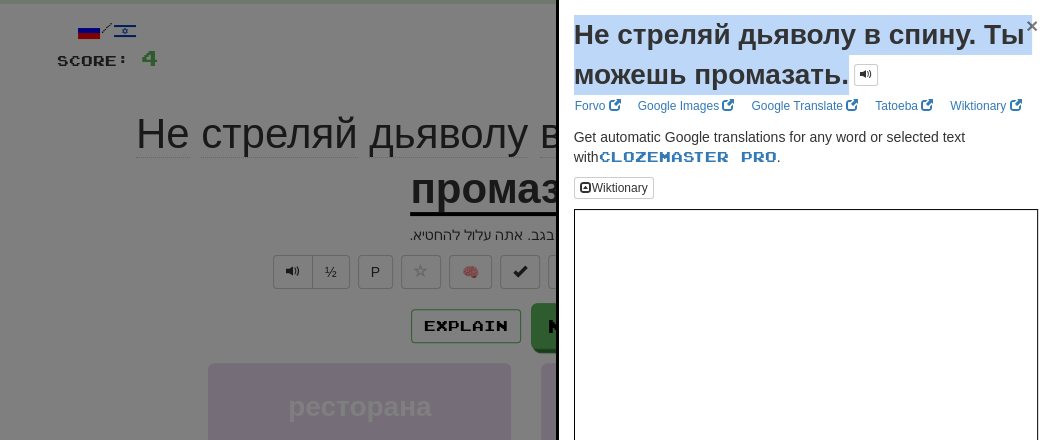 click on "×" at bounding box center (1032, 25) 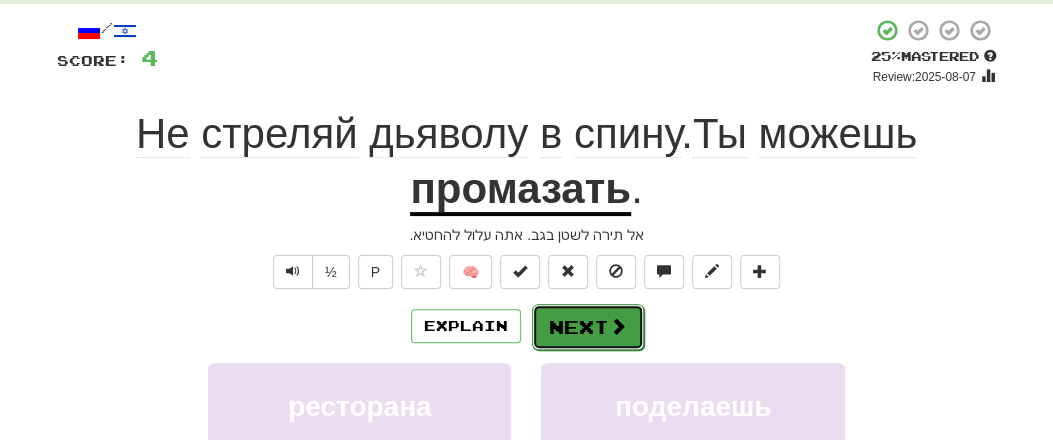 click on "Next" at bounding box center [588, 327] 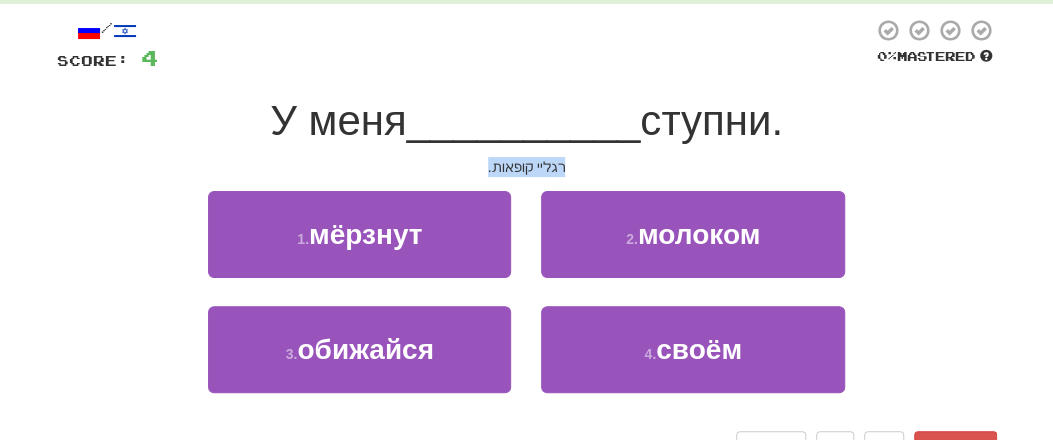 drag, startPoint x: 469, startPoint y: 167, endPoint x: 597, endPoint y: 169, distance: 128.01562 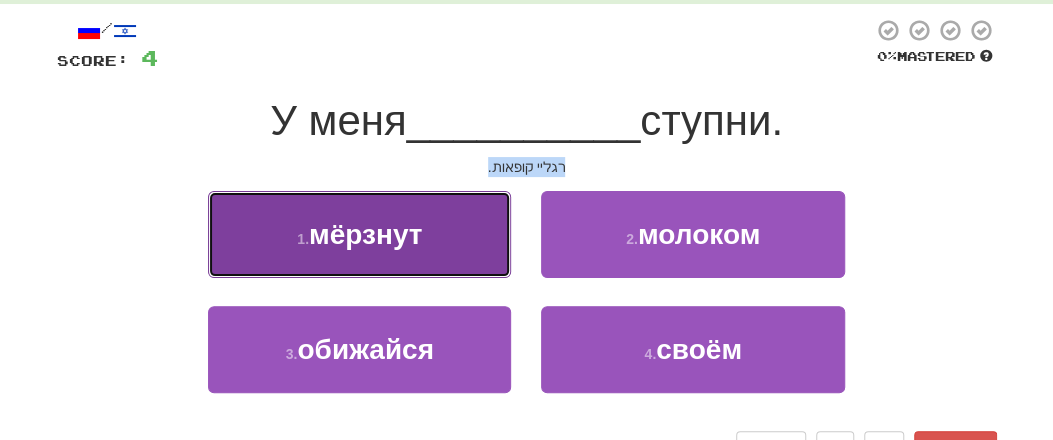 click on "1 . мёрзнут" at bounding box center (359, 234) 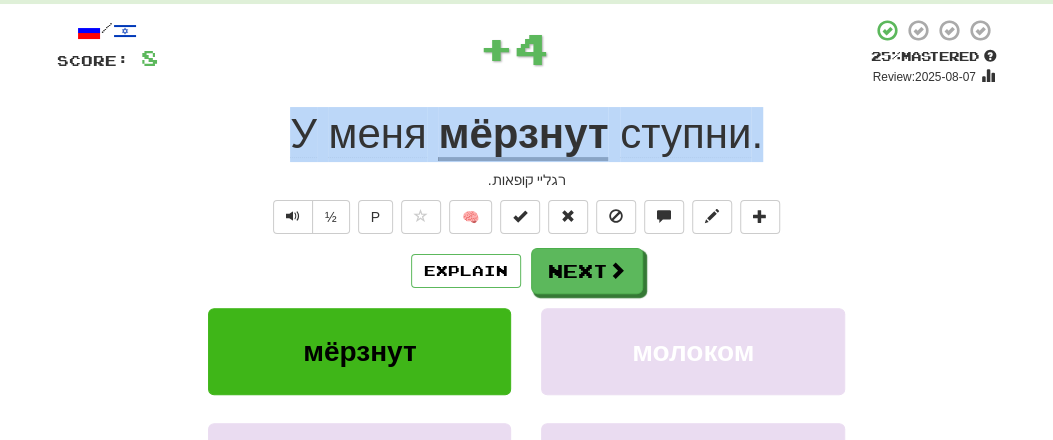 drag, startPoint x: 238, startPoint y: 131, endPoint x: 775, endPoint y: 128, distance: 537.00836 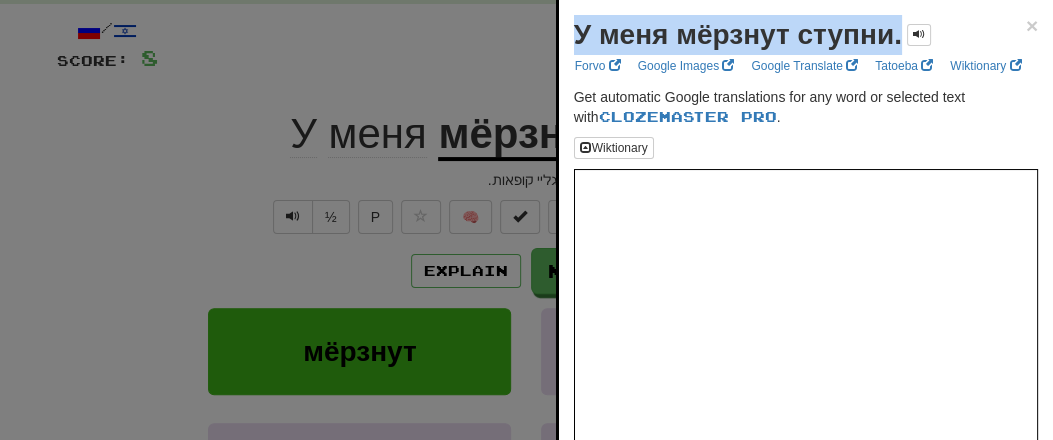 drag, startPoint x: 573, startPoint y: 30, endPoint x: 906, endPoint y: 47, distance: 333.43365 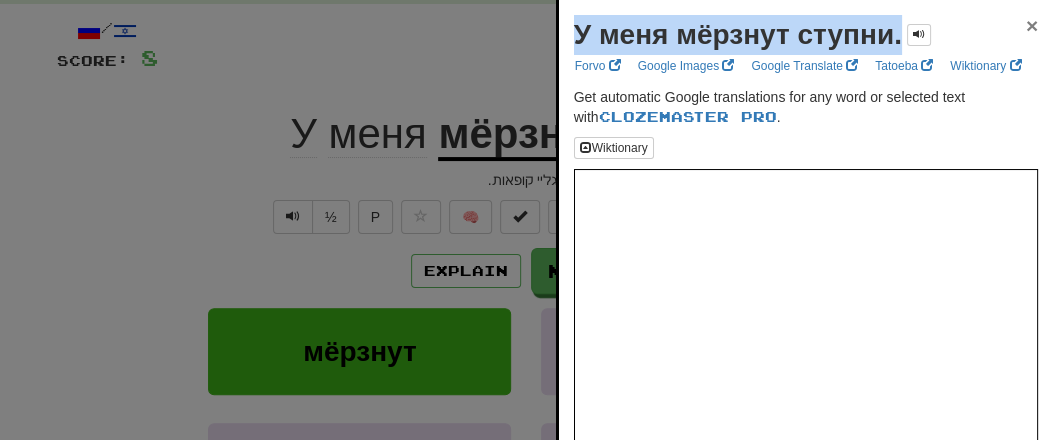 click on "×" at bounding box center (1032, 25) 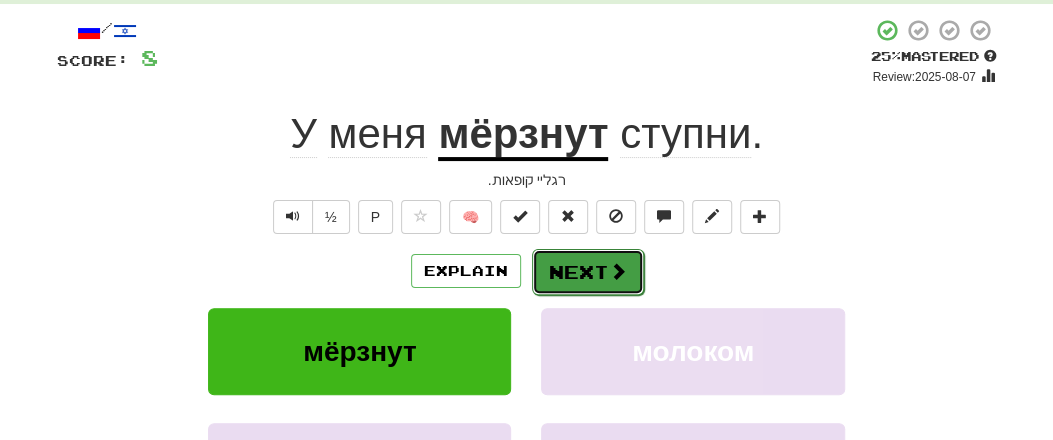 click on "Next" at bounding box center (588, 272) 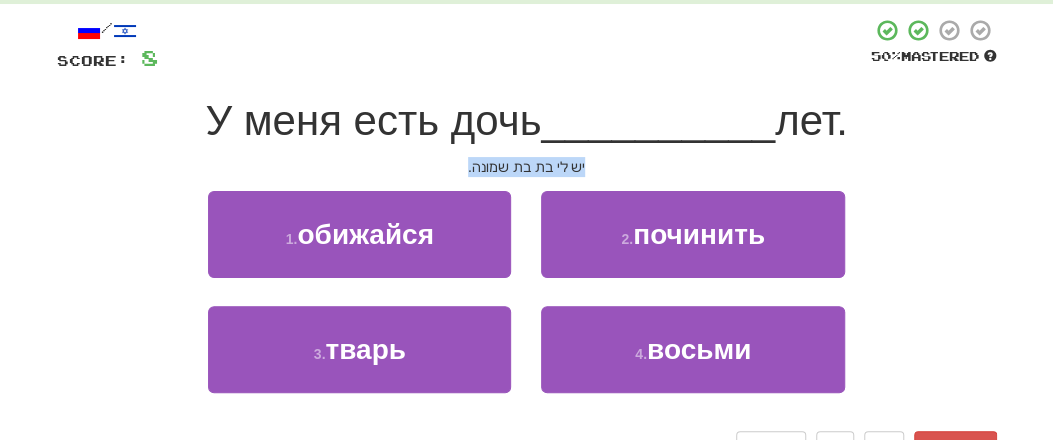 drag, startPoint x: 458, startPoint y: 167, endPoint x: 609, endPoint y: 169, distance: 151.01324 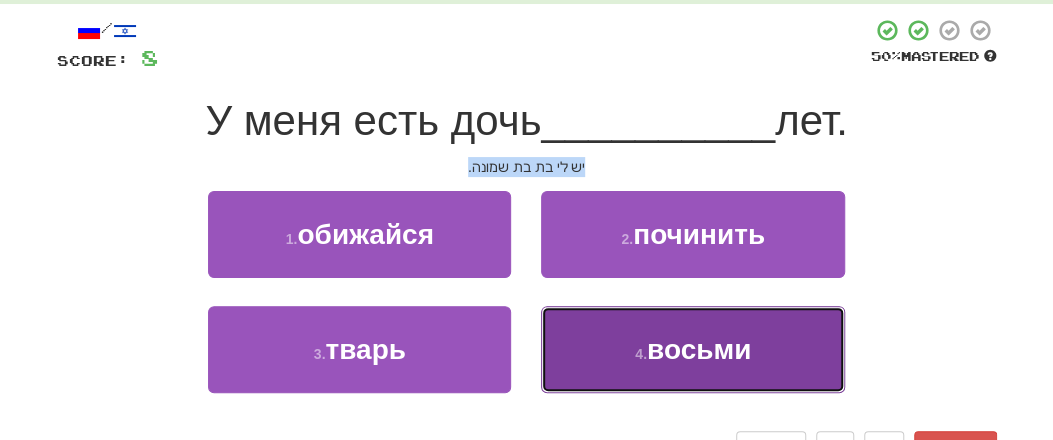 click on "восьми" at bounding box center [699, 349] 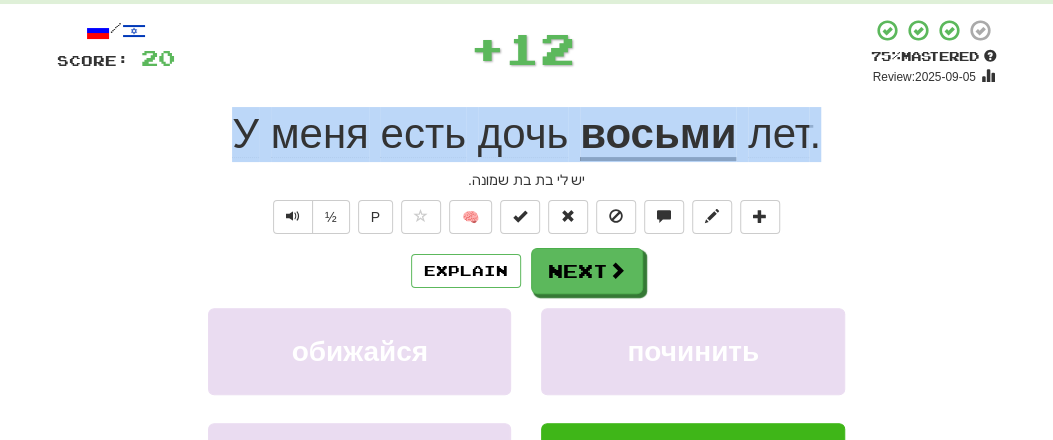 drag, startPoint x: 225, startPoint y: 128, endPoint x: 854, endPoint y: 123, distance: 629.0199 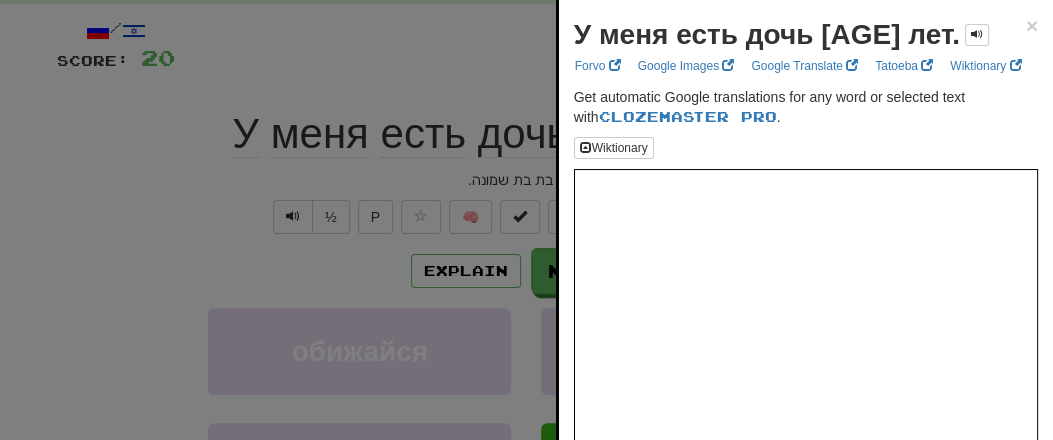 click on "У меня есть дочь [AGE] лет. × Forvo Google Images Google Translate Tatoeba Wiktionary Get automatic Google translations for any word or selected text with Clozemaster Pro. Wiktionary Add to Collection Collection Sentences All Sentences Use Popover" at bounding box center [806, 311] 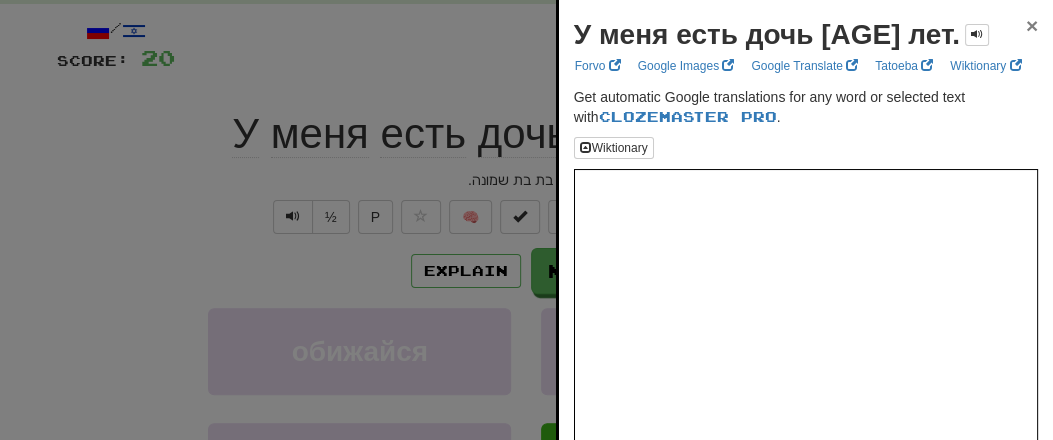click on "×" at bounding box center (1032, 25) 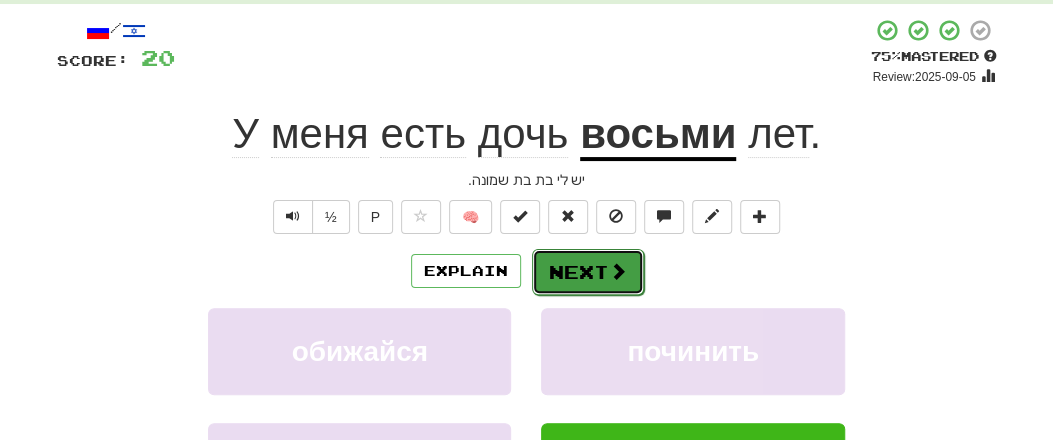 click on "Next" at bounding box center [588, 272] 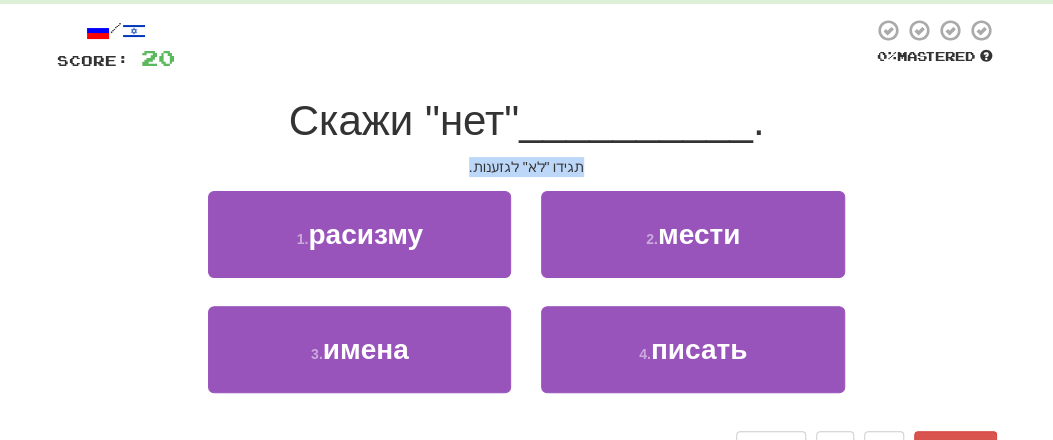 drag, startPoint x: 457, startPoint y: 162, endPoint x: 594, endPoint y: 168, distance: 137.13132 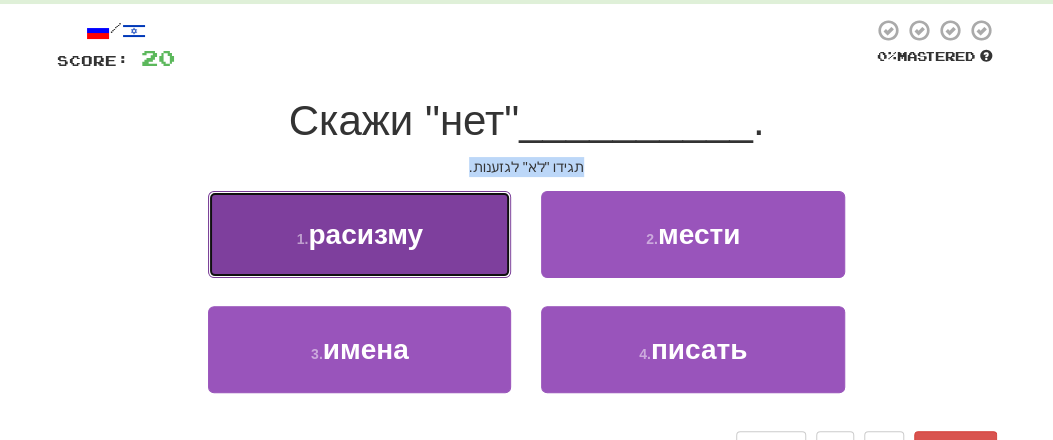 click on "расизму" at bounding box center [365, 234] 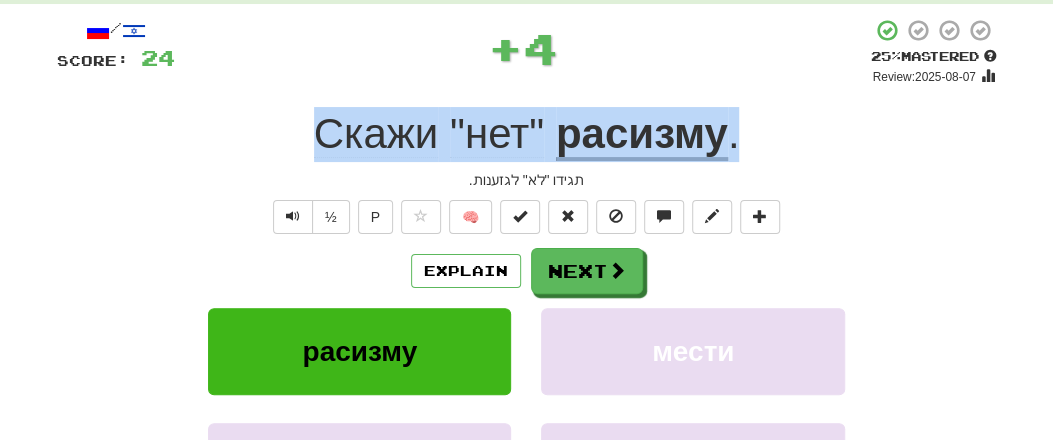 drag, startPoint x: 345, startPoint y: 135, endPoint x: 744, endPoint y: 134, distance: 399.00125 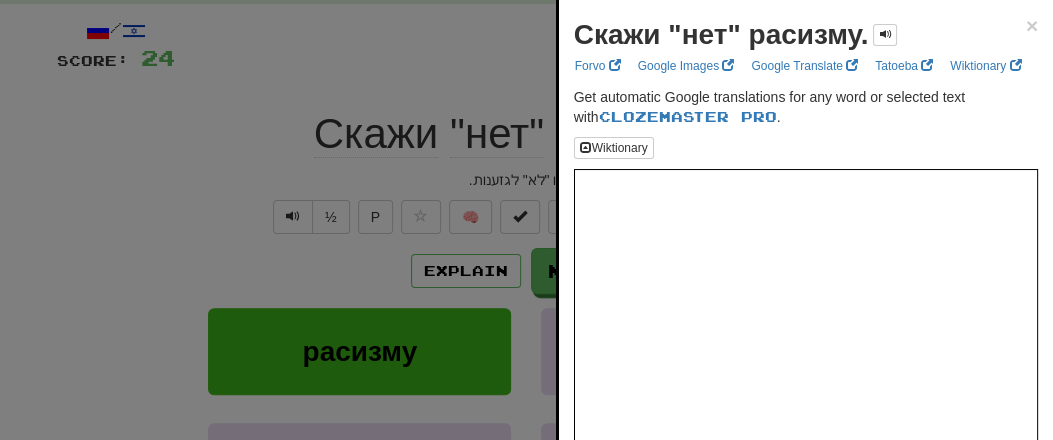 click on "Скажи "нет" расизму. × Forvo Google Images Google Translate Tatoeba Wiktionary Get automatic Google translations for any word or selected text with Clozemaster Pro. Wiktionary Add to Collection Collection Sentences All Sentences Use Popover" at bounding box center [806, 311] 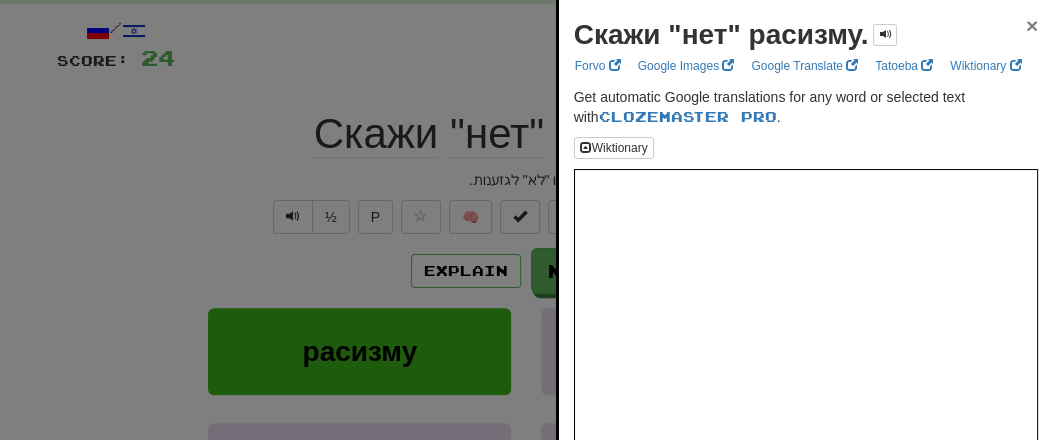 click on "×" at bounding box center [1032, 25] 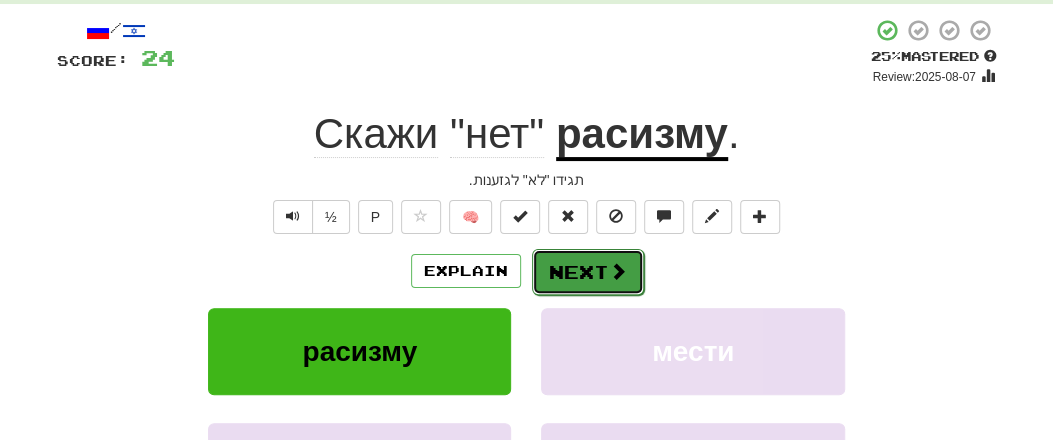 click on "Next" at bounding box center (588, 272) 